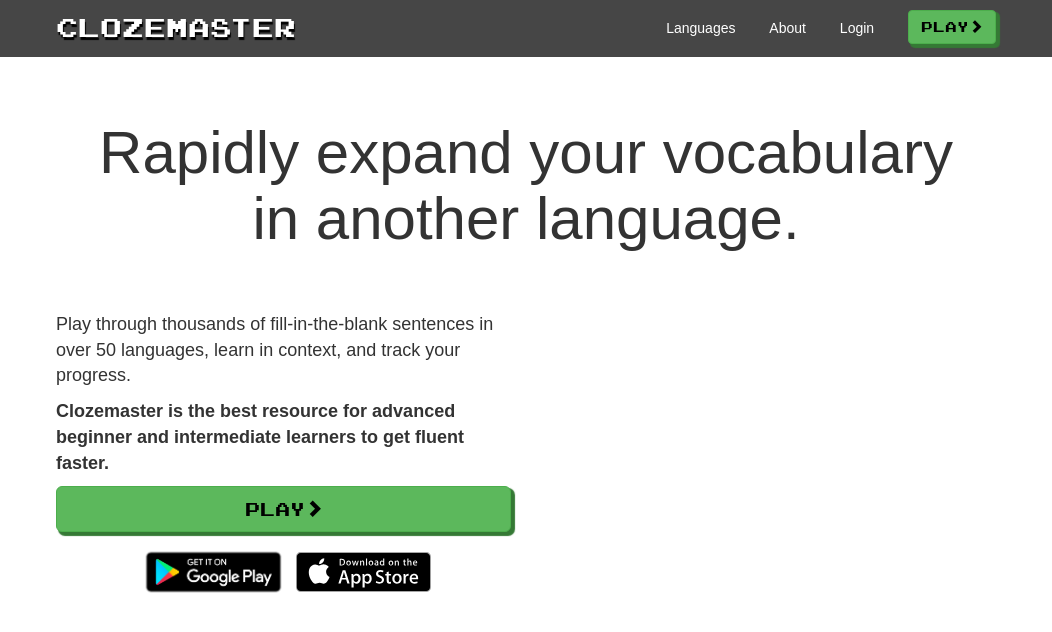 scroll, scrollTop: 0, scrollLeft: 0, axis: both 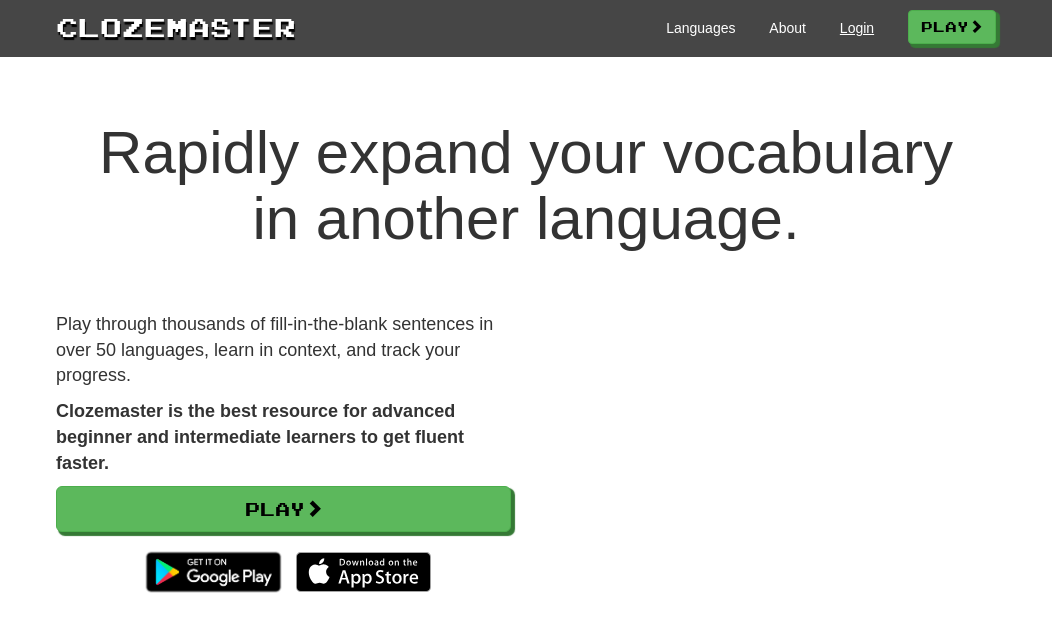 click on "Login" at bounding box center (857, 28) 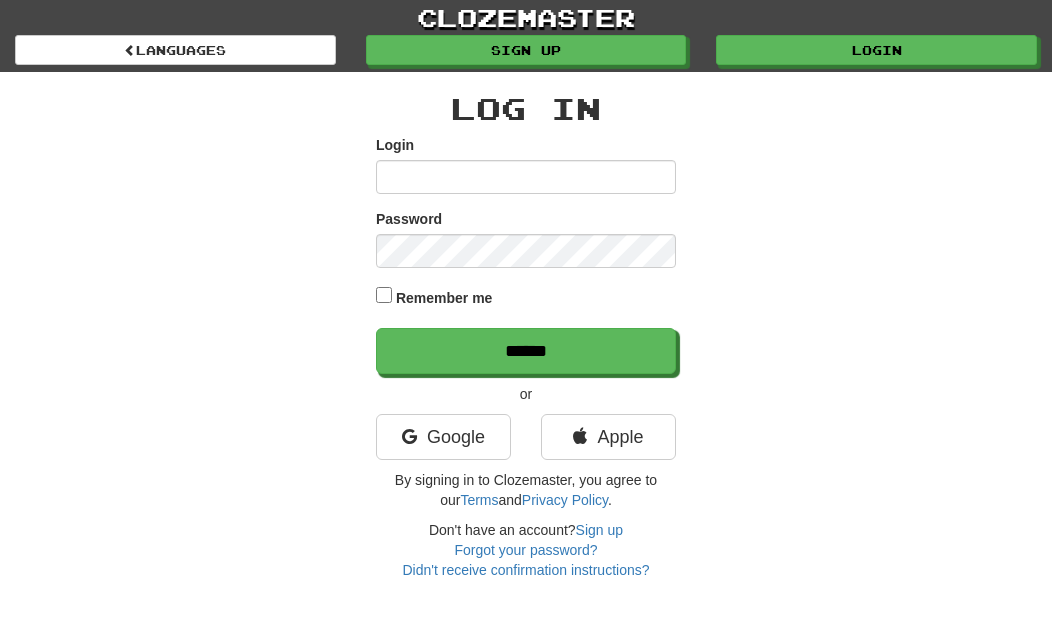 scroll, scrollTop: 0, scrollLeft: 0, axis: both 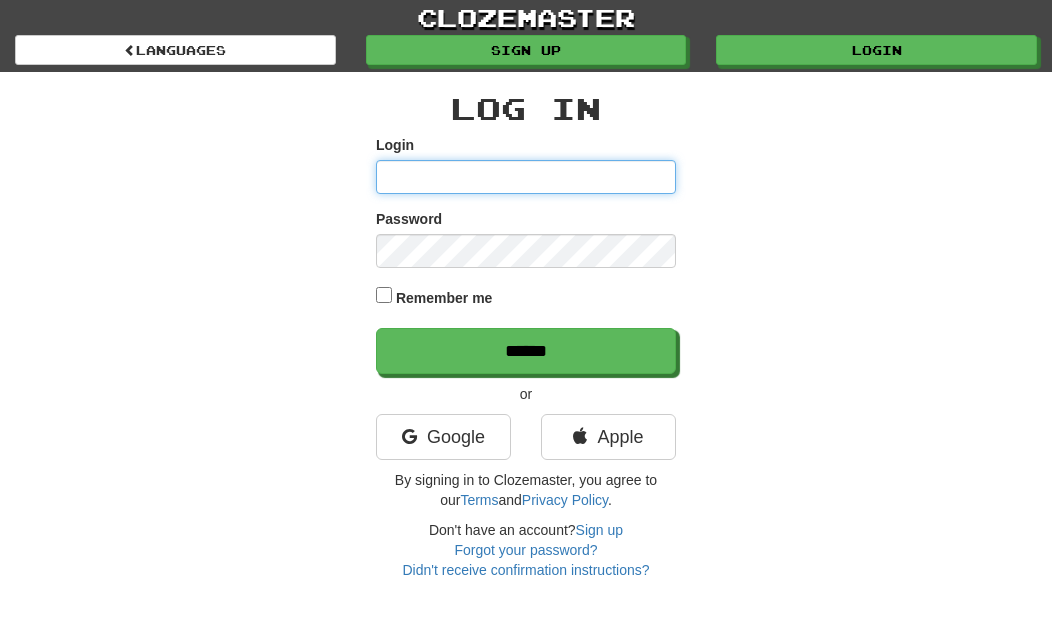 type on "**********" 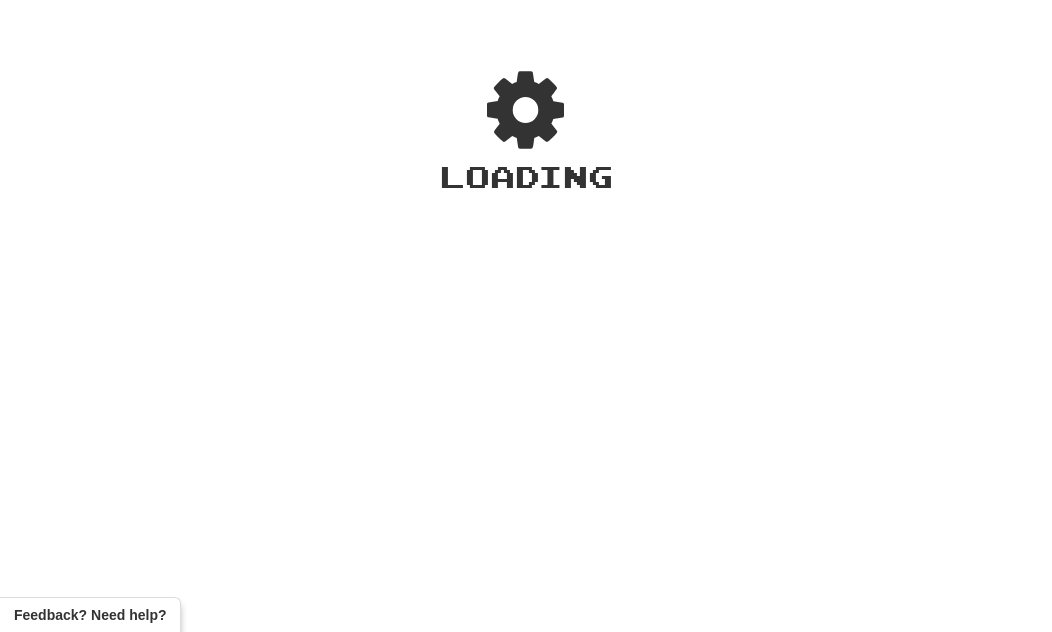 scroll, scrollTop: 0, scrollLeft: 0, axis: both 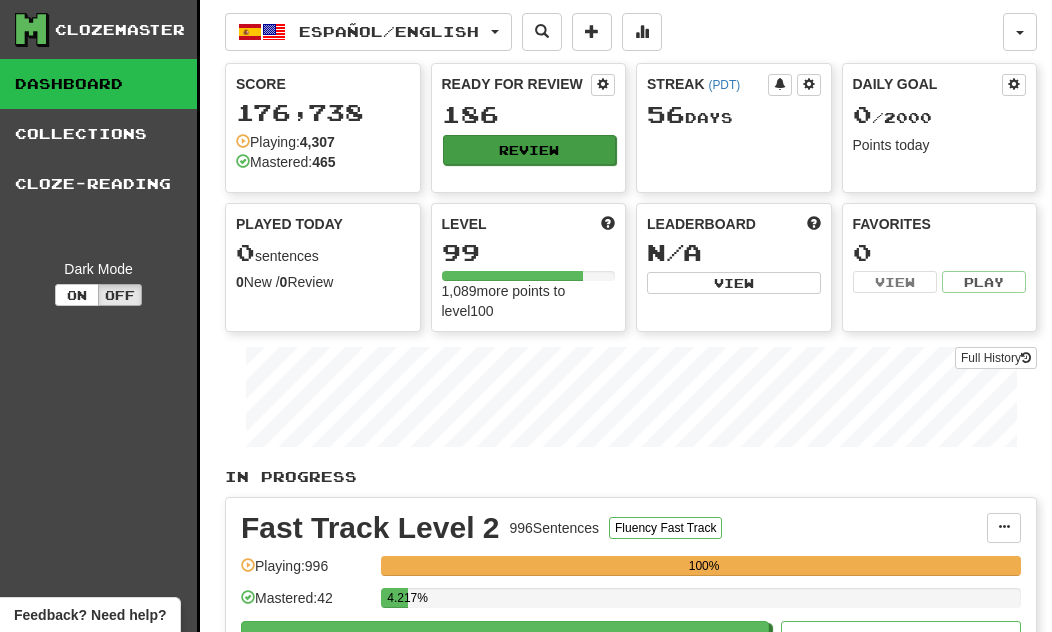 click on "Review" at bounding box center (530, 150) 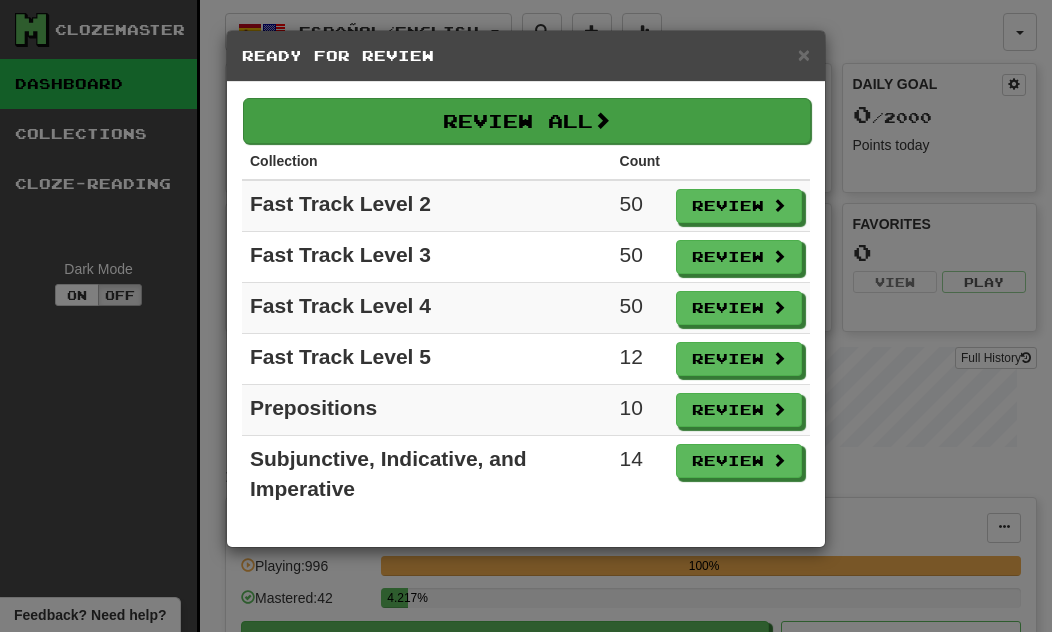 click on "Review All" at bounding box center [527, 121] 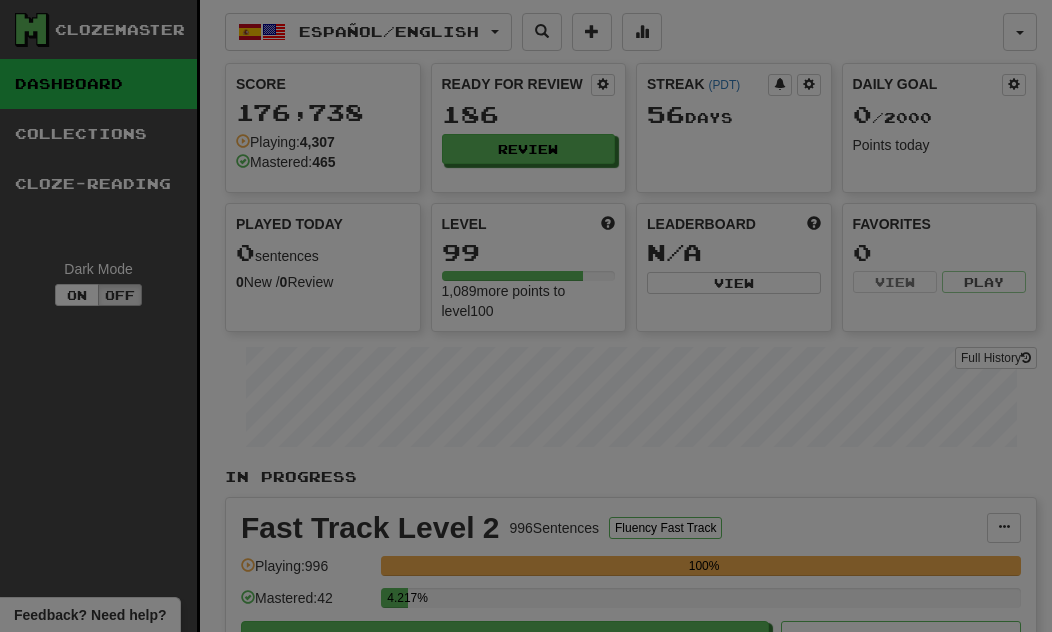 select on "**" 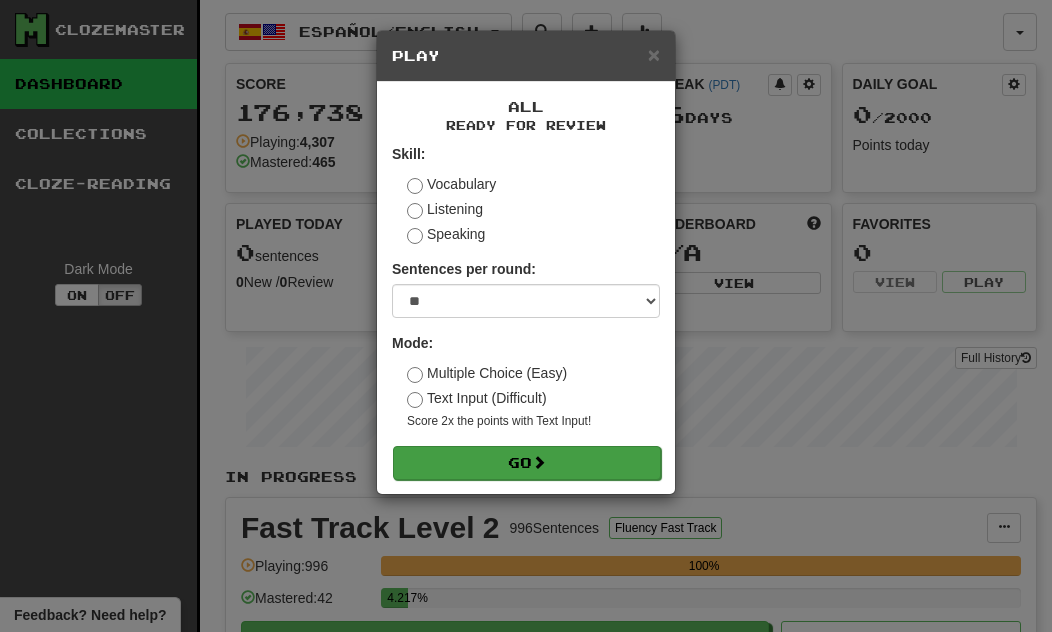 click on "Go" at bounding box center [527, 463] 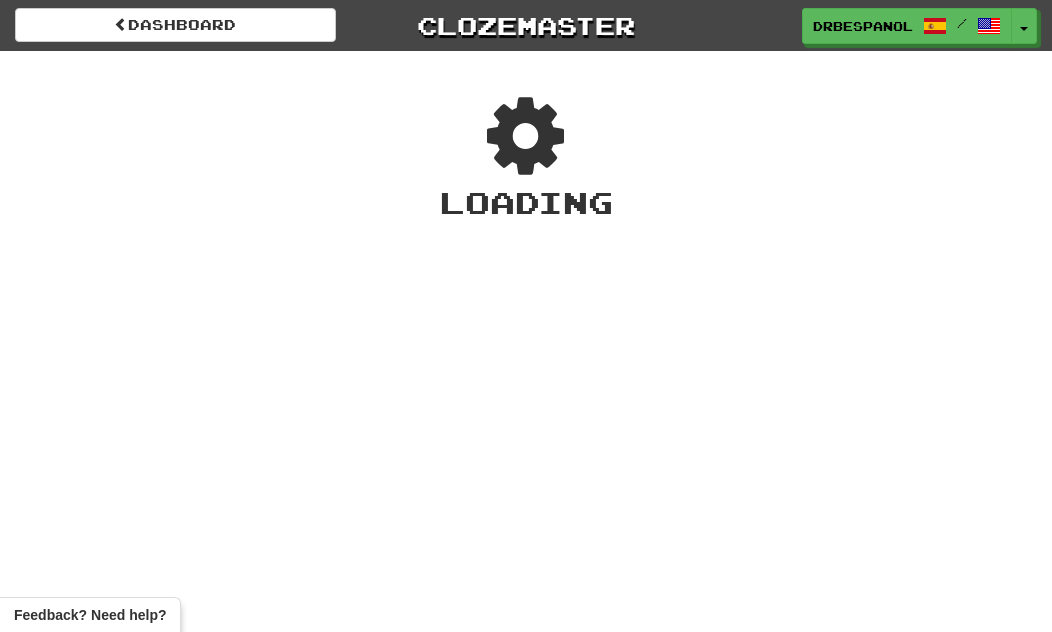 scroll, scrollTop: 0, scrollLeft: 0, axis: both 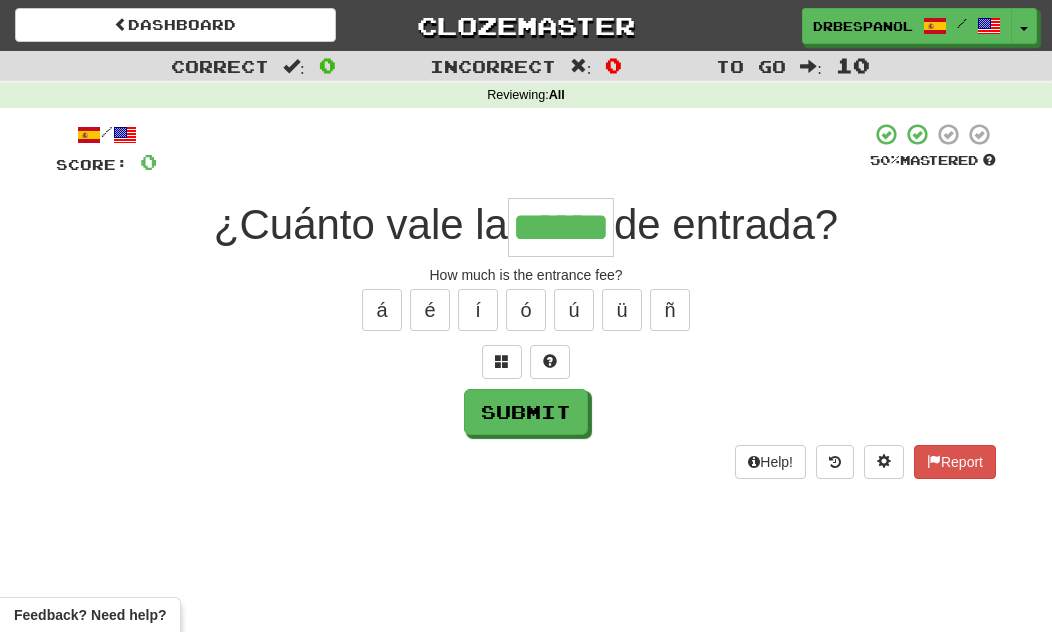 type on "******" 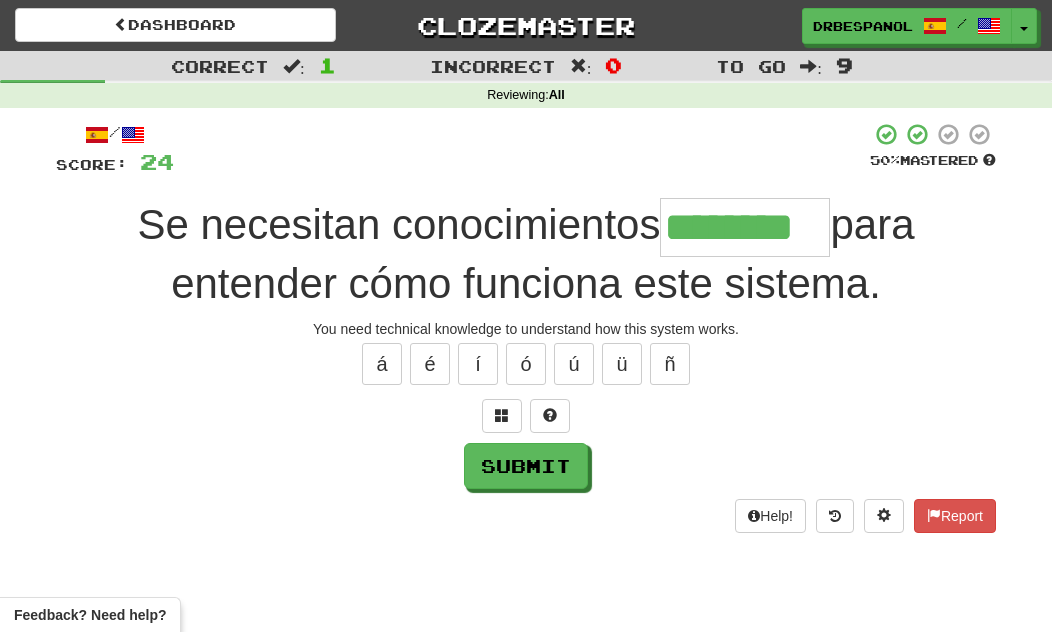 type on "********" 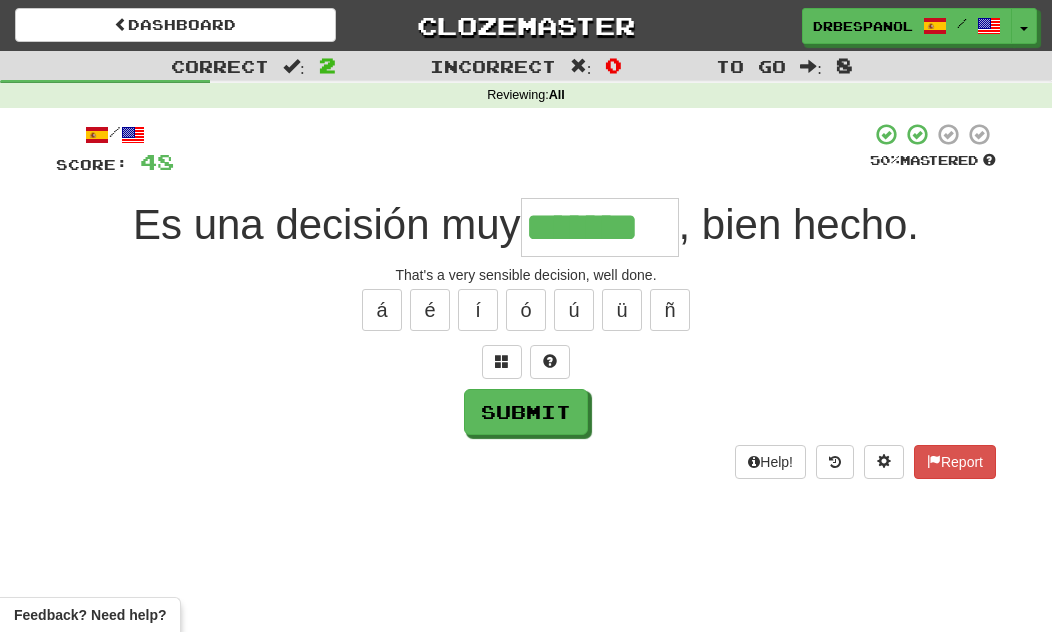 type on "*******" 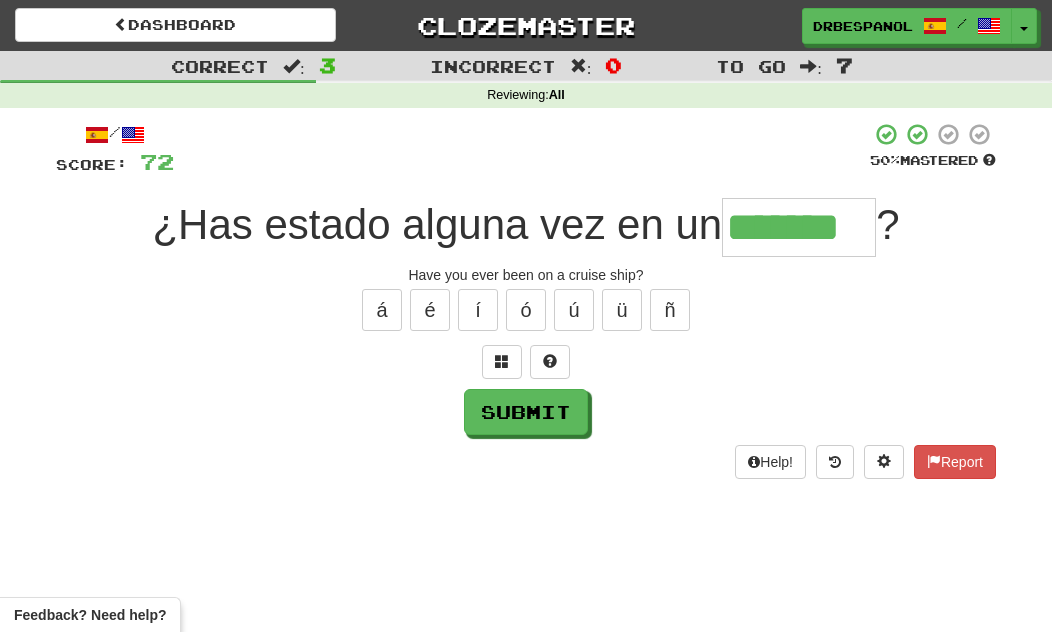 type on "*******" 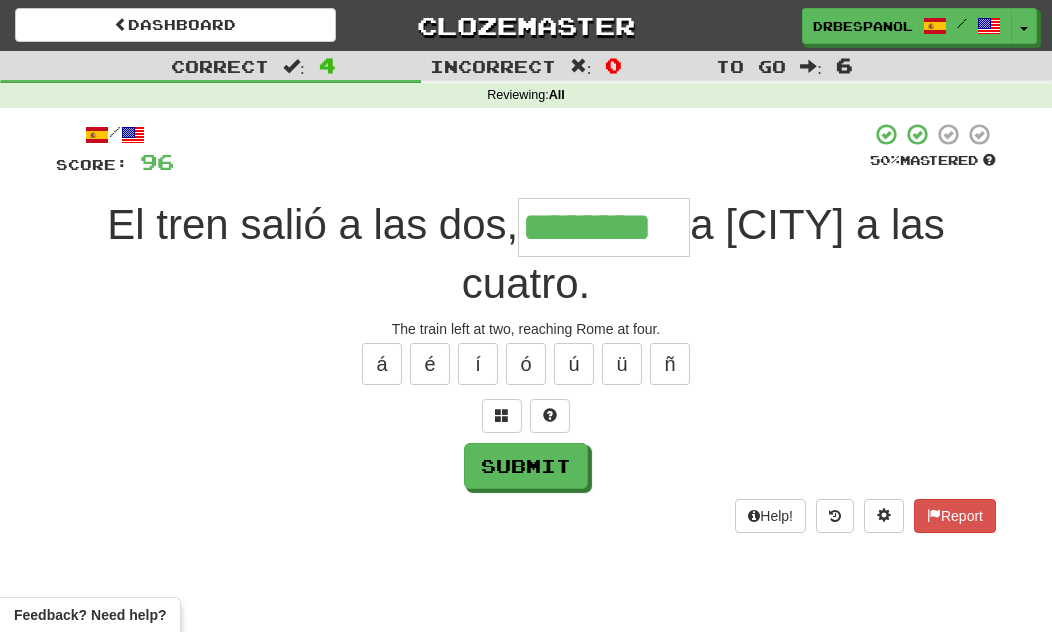 type on "********" 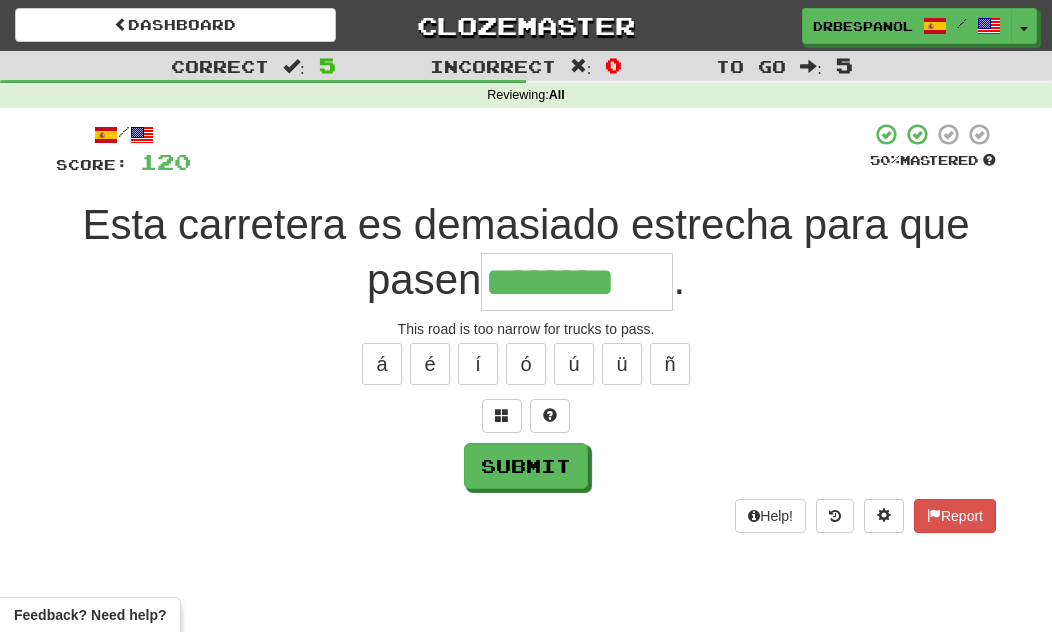 type on "********" 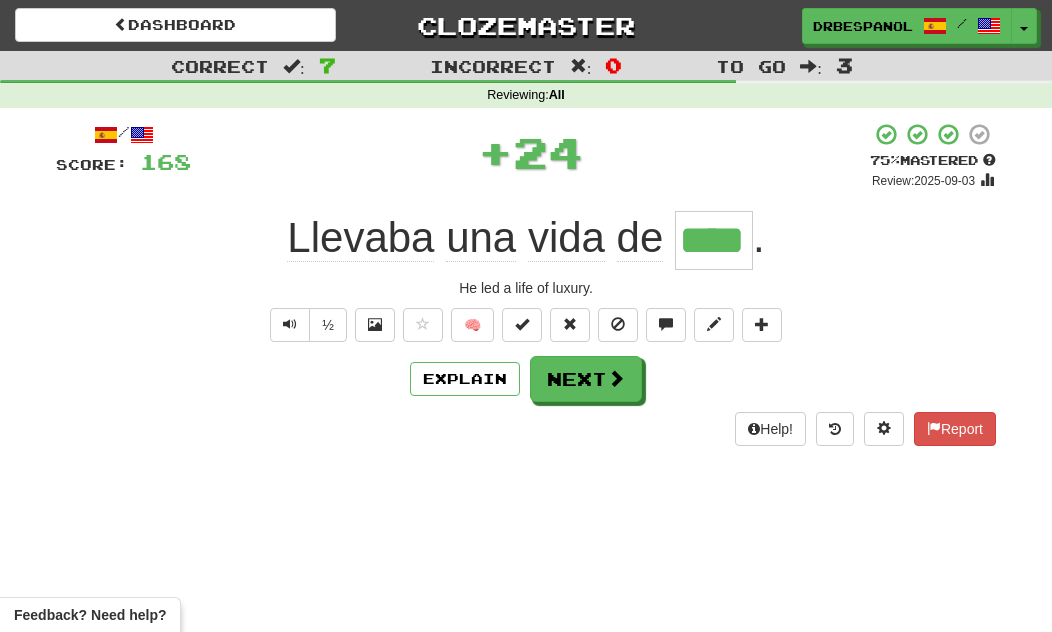 type on "****" 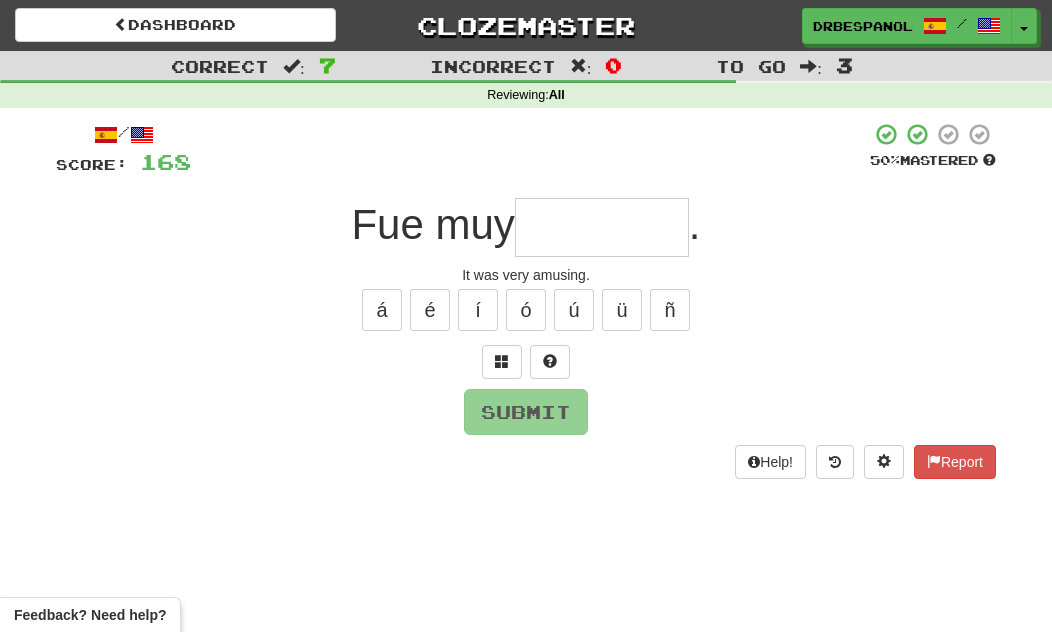 type on "*" 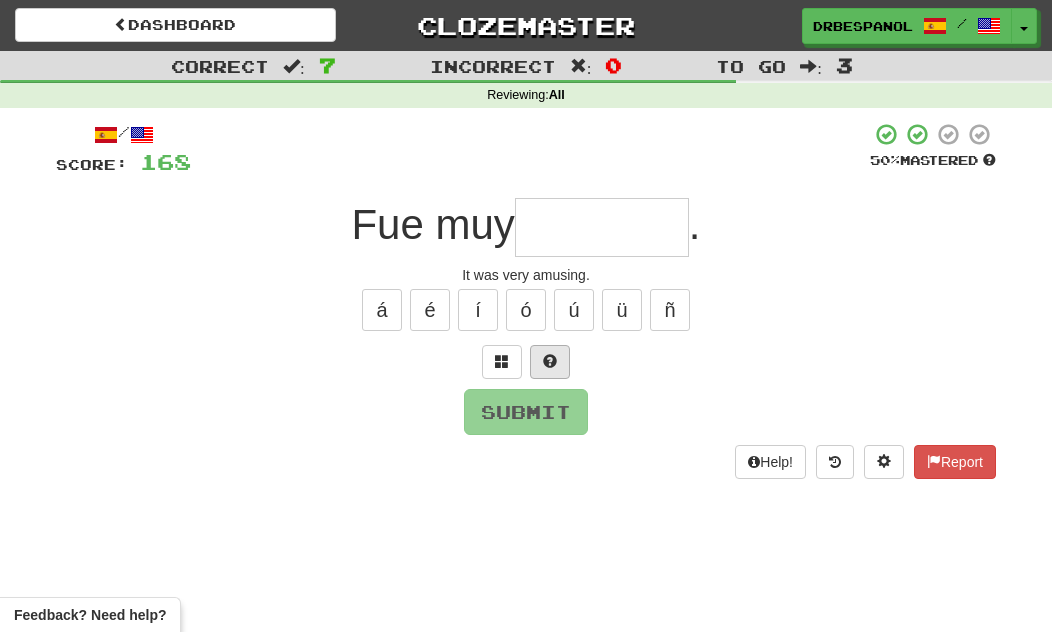 click at bounding box center [550, 361] 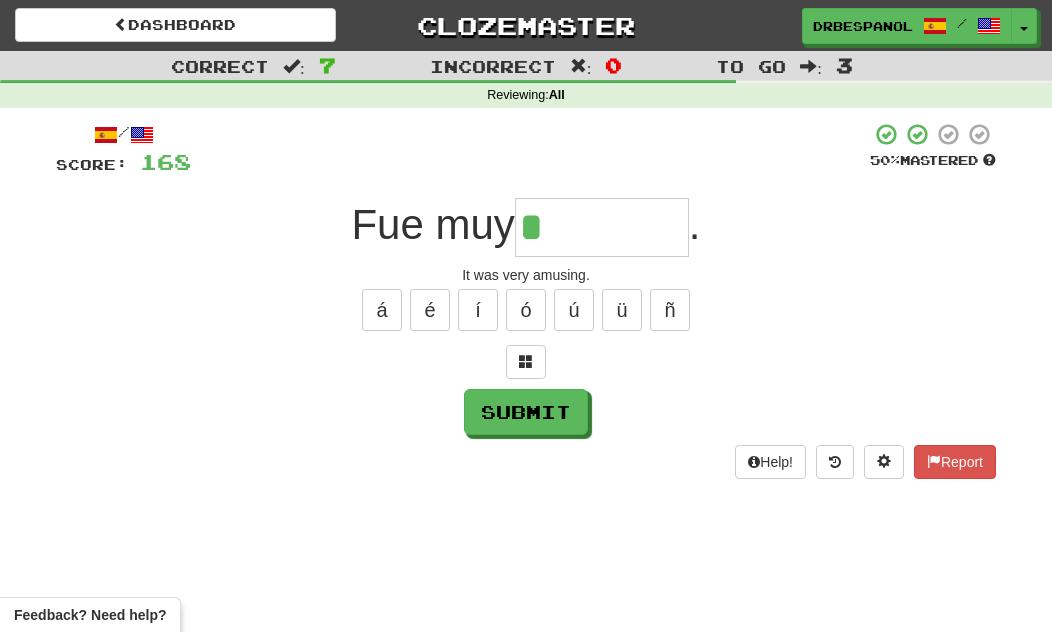 type on "*********" 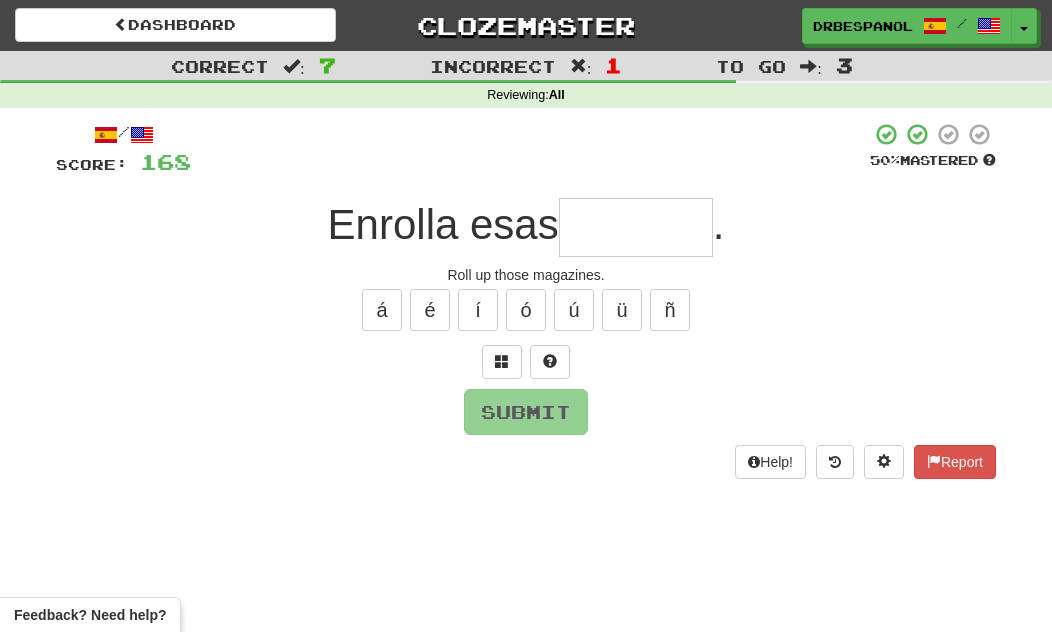 type on "*" 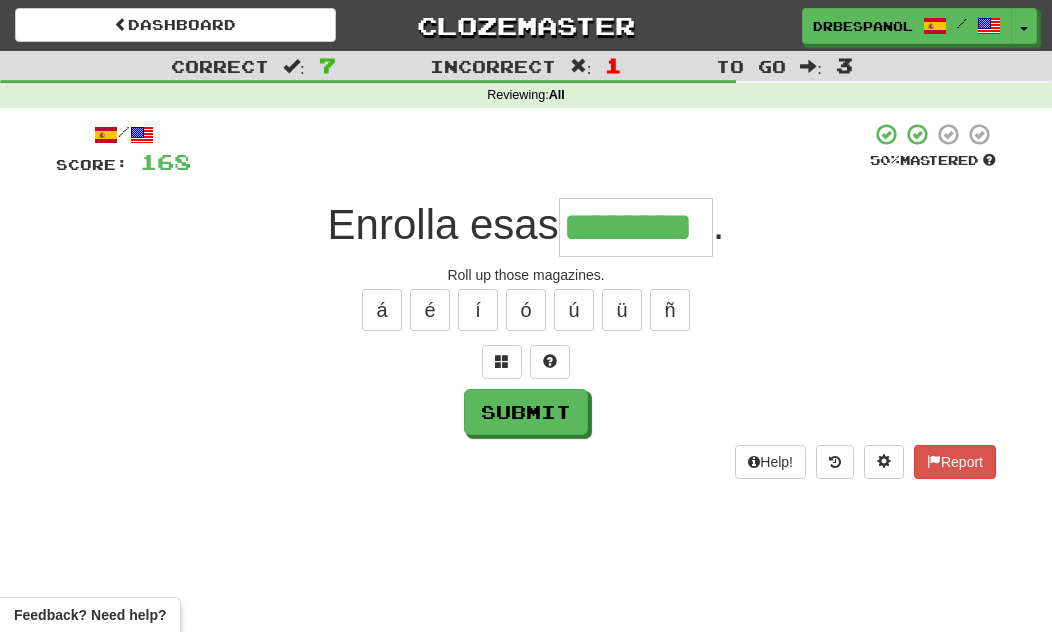 type on "********" 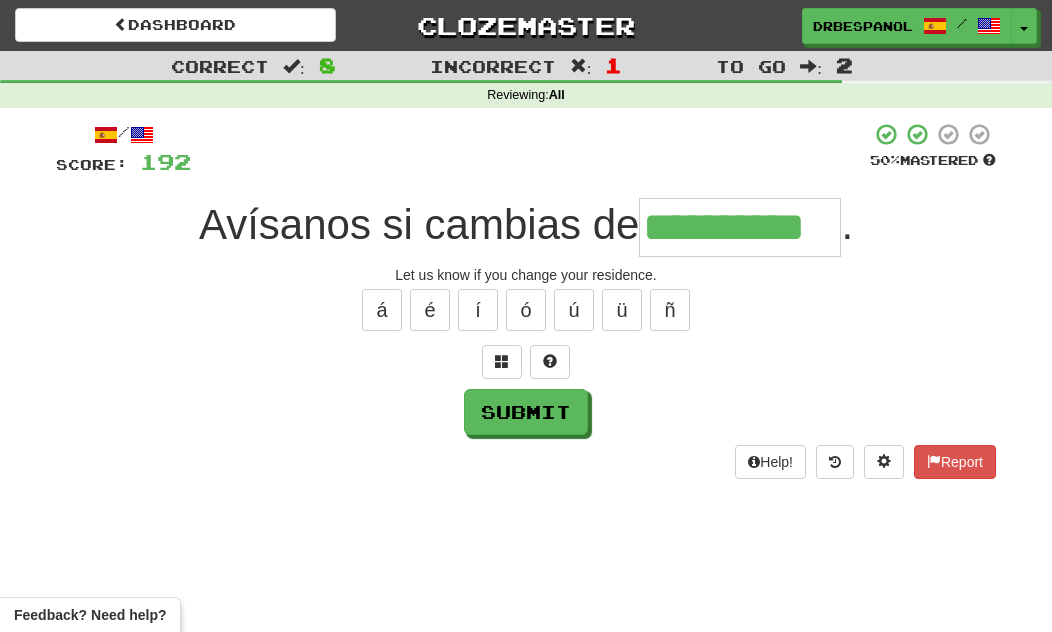type on "**********" 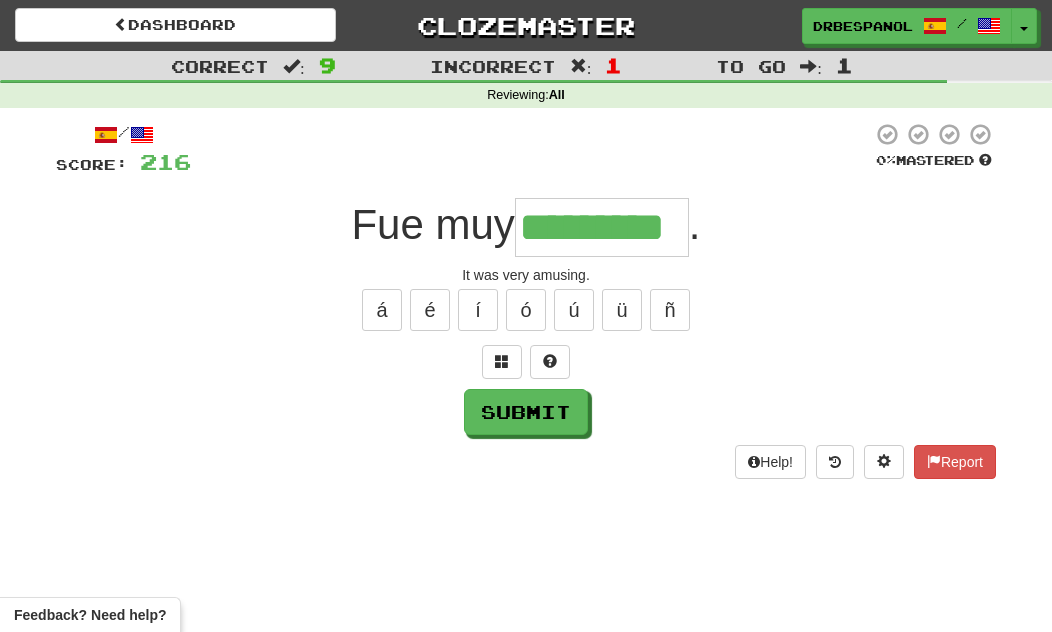 type on "*********" 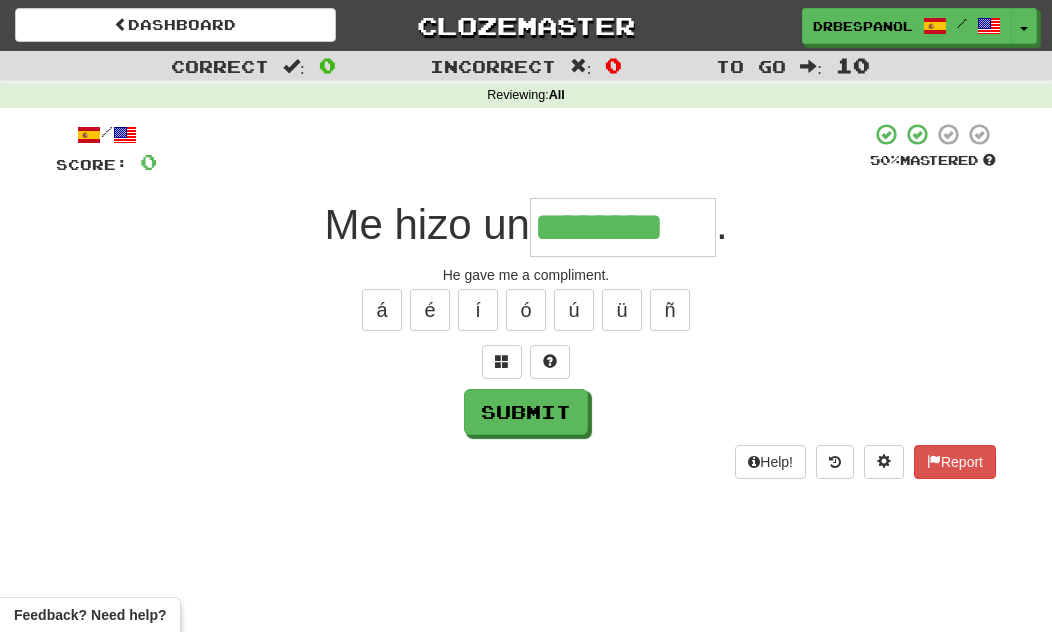 type on "********" 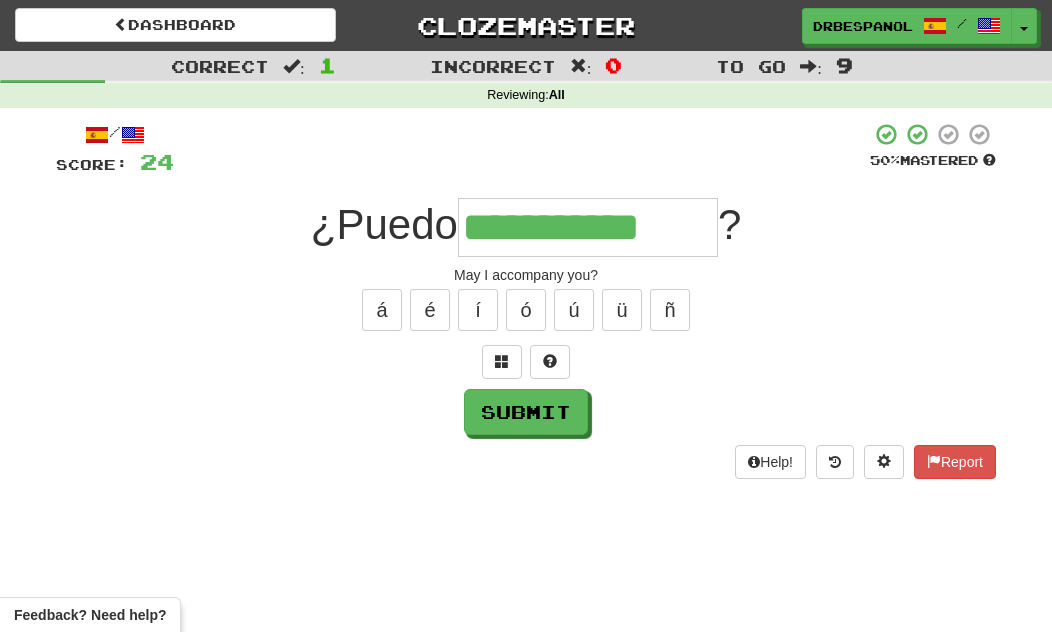 type on "**********" 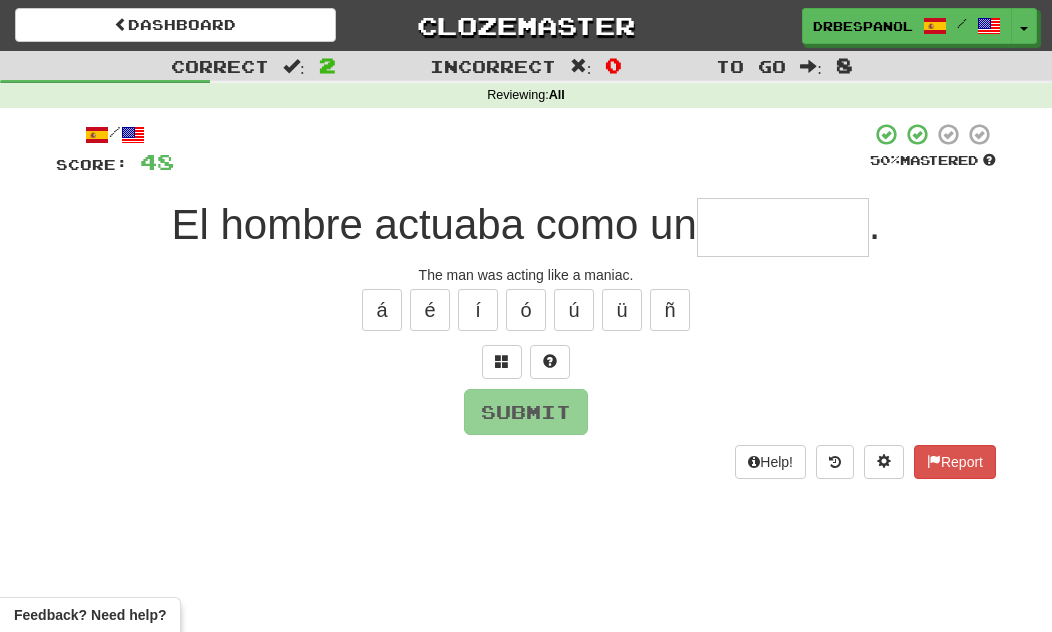 type on "*" 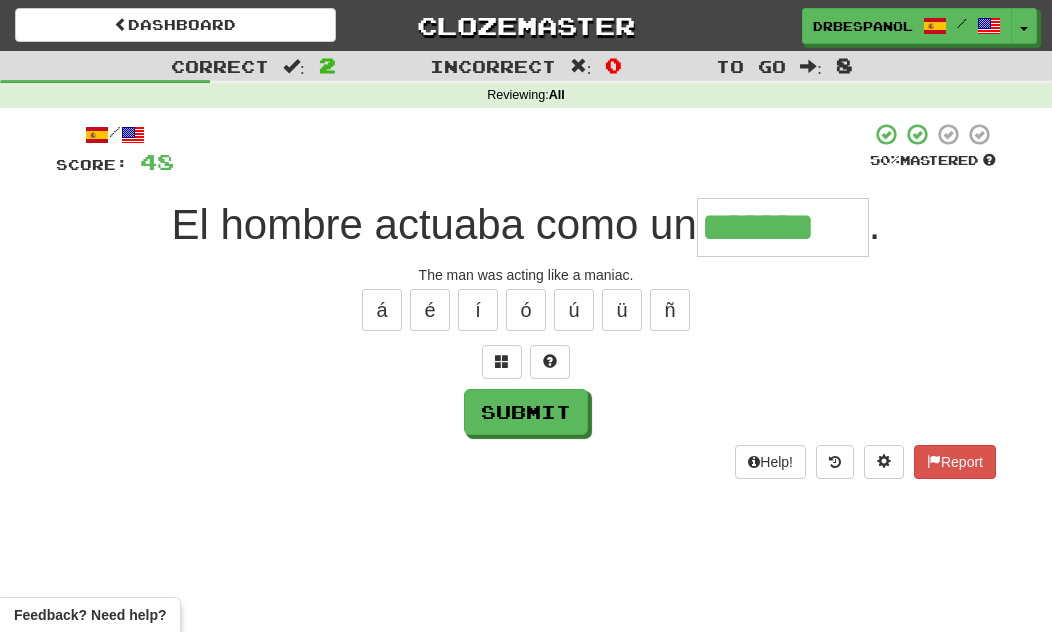 type on "*******" 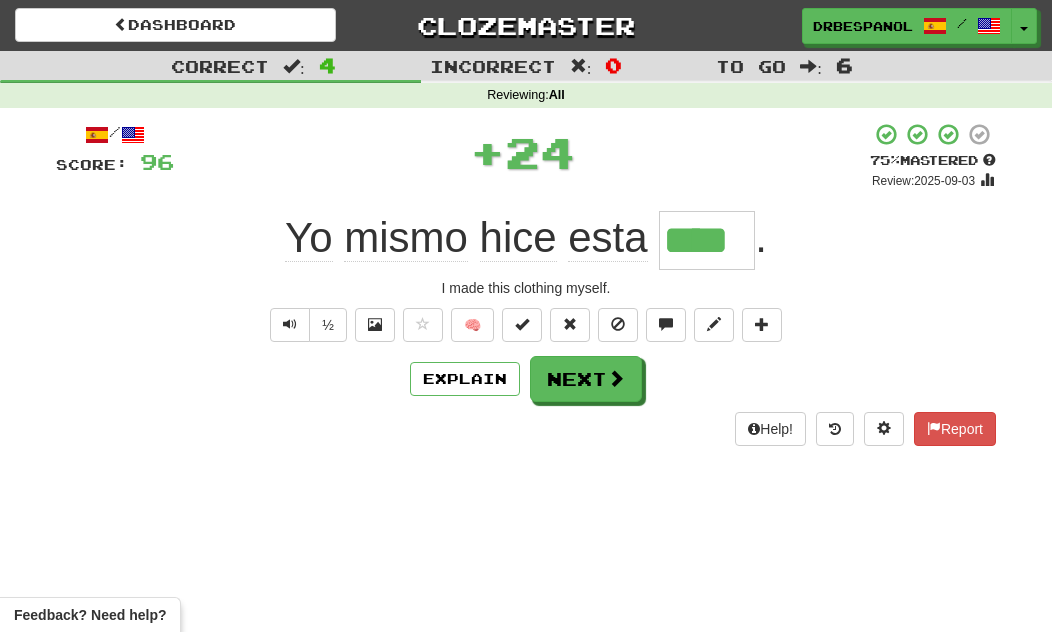 type on "****" 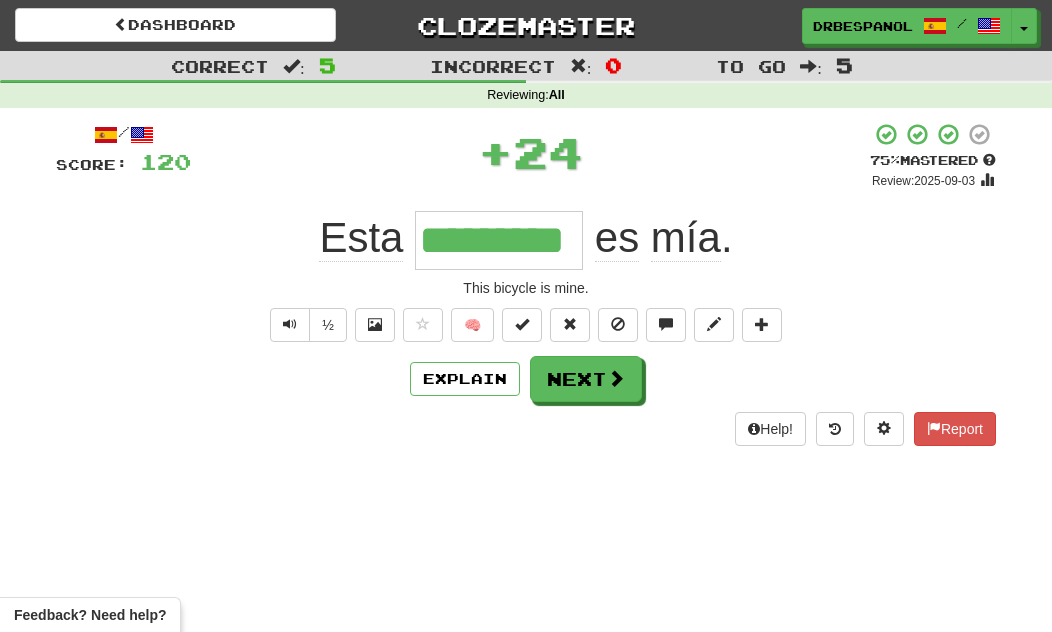 type on "*********" 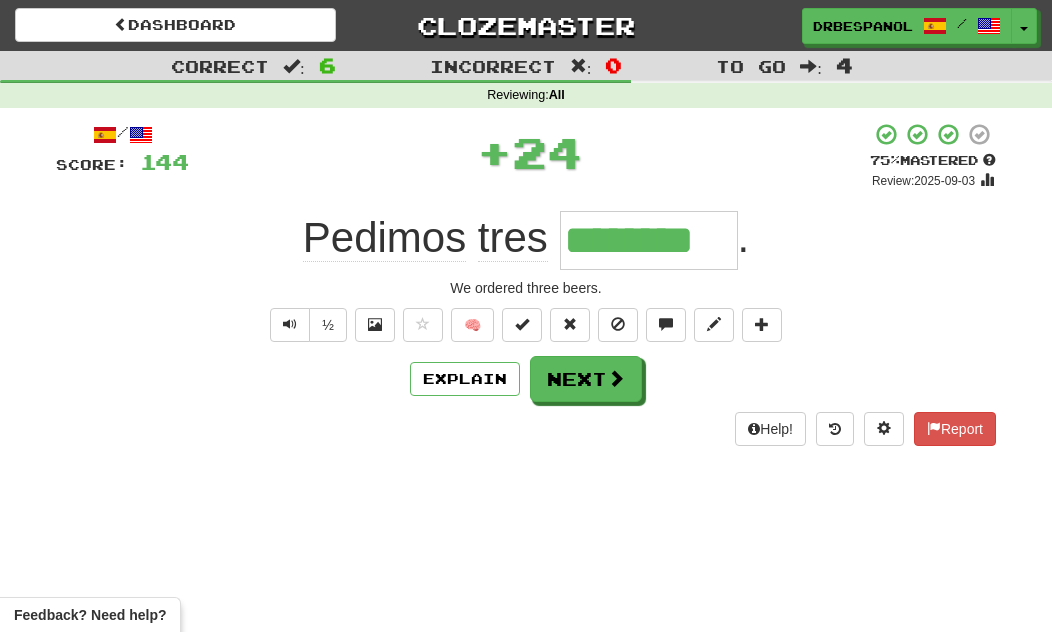 type on "********" 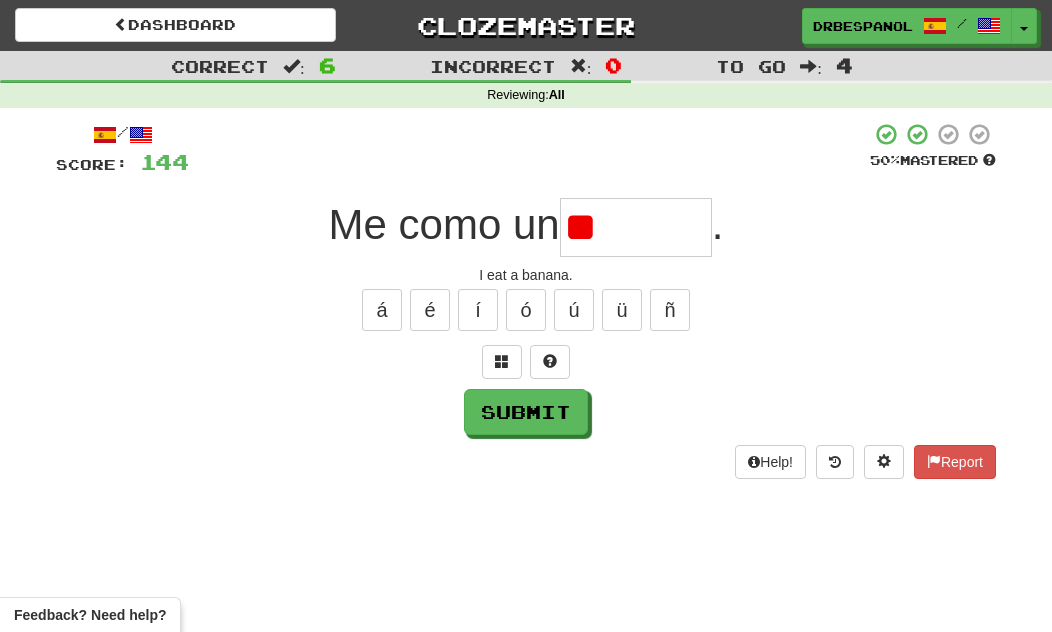 type on "*" 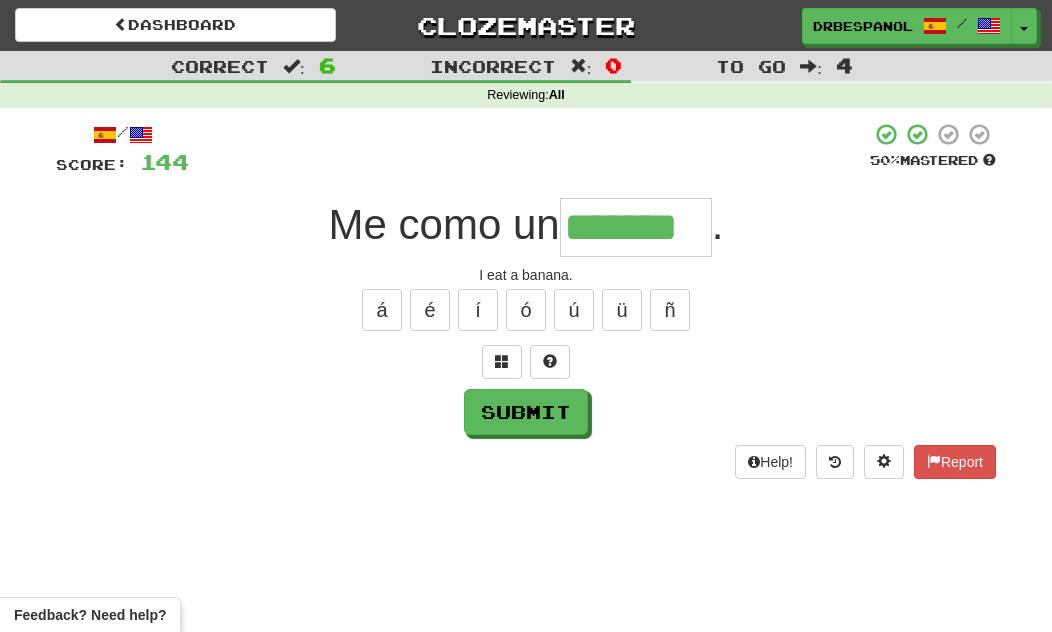 type on "*******" 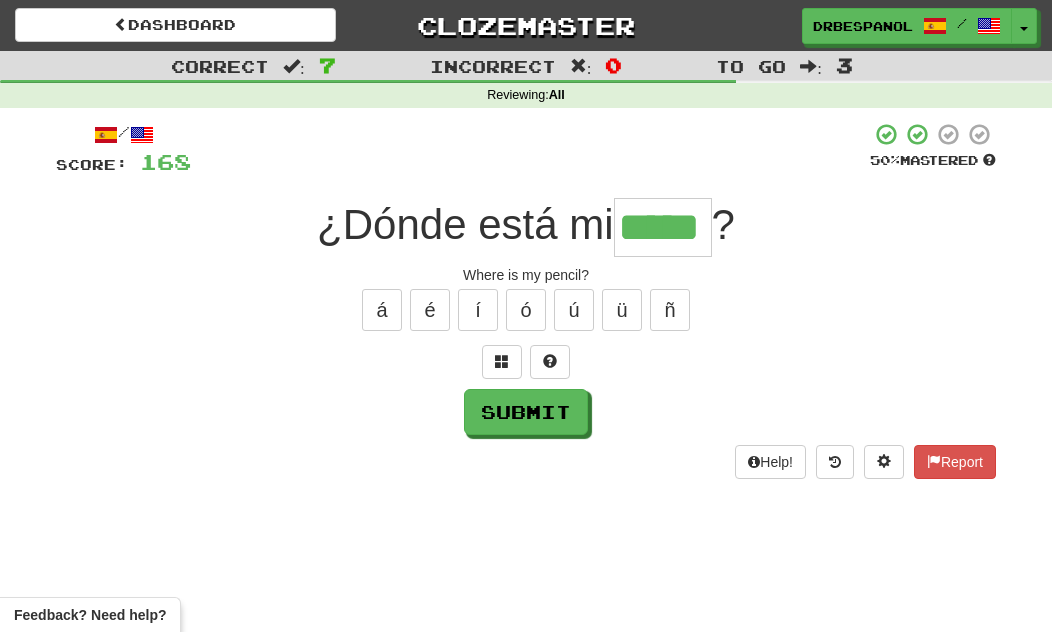 type on "*****" 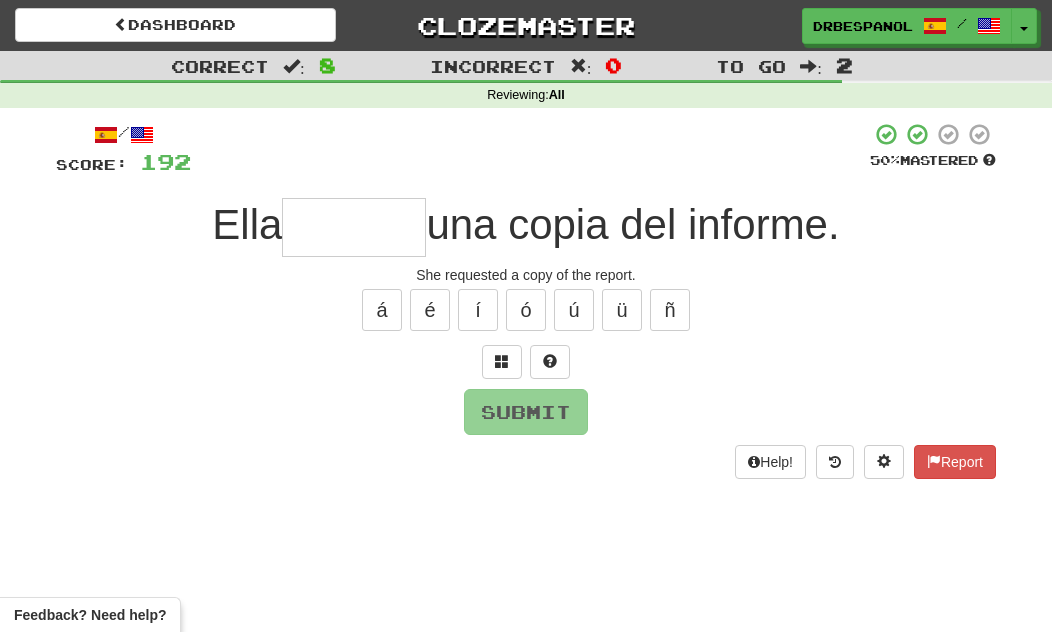 type on "*" 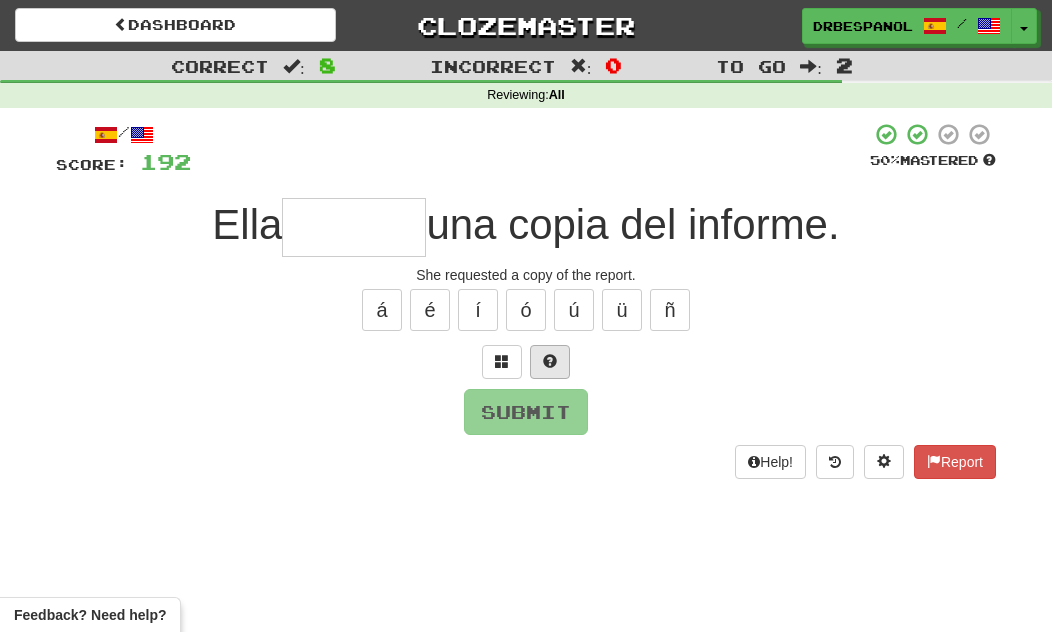 click at bounding box center [550, 362] 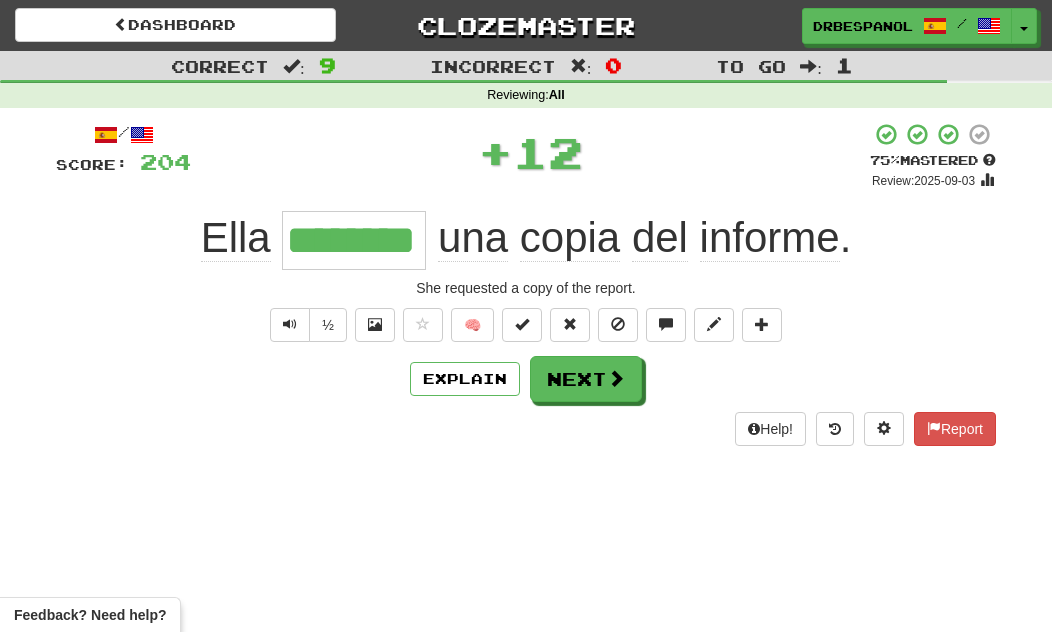 type on "********" 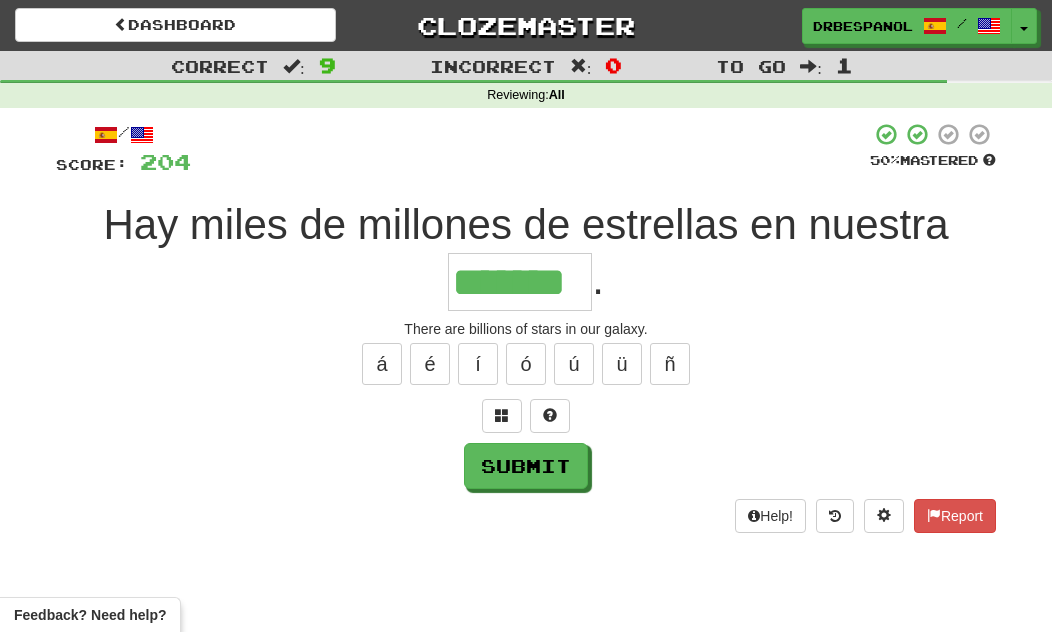 type on "*******" 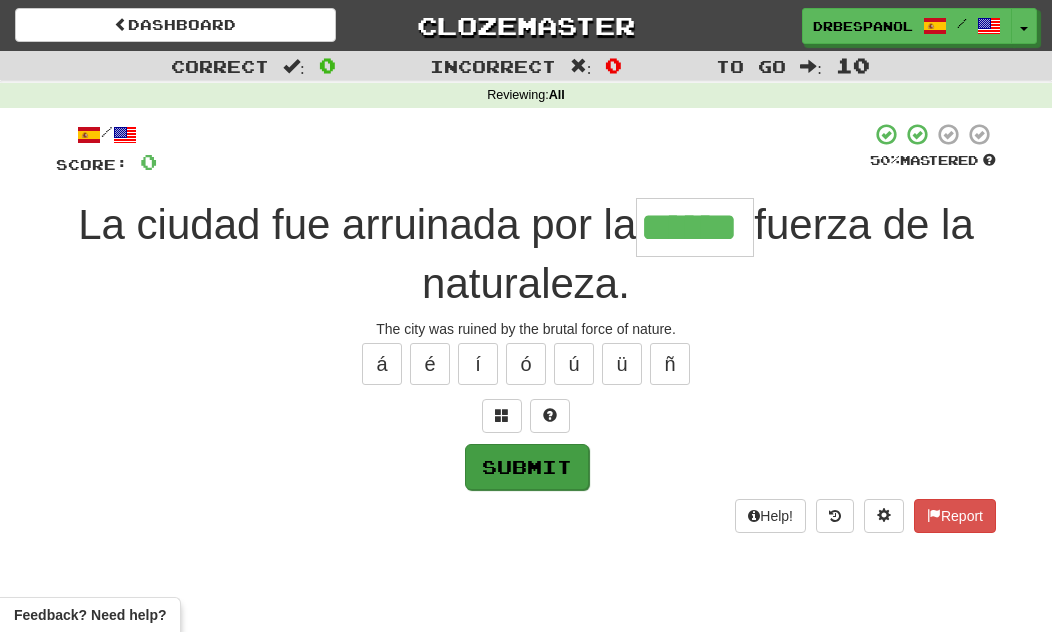 type on "******" 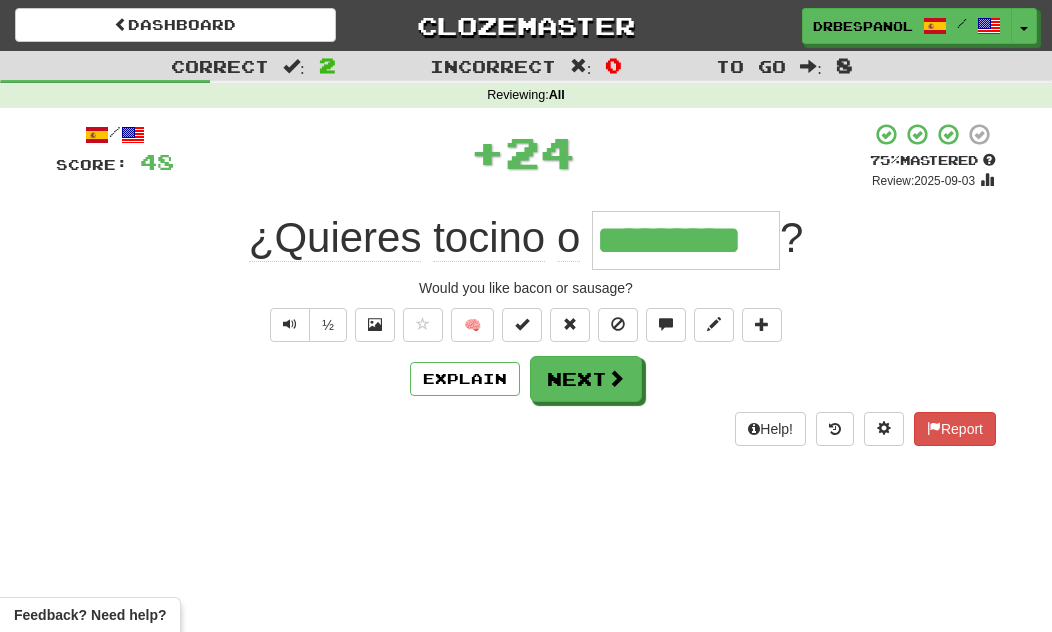 type on "*********" 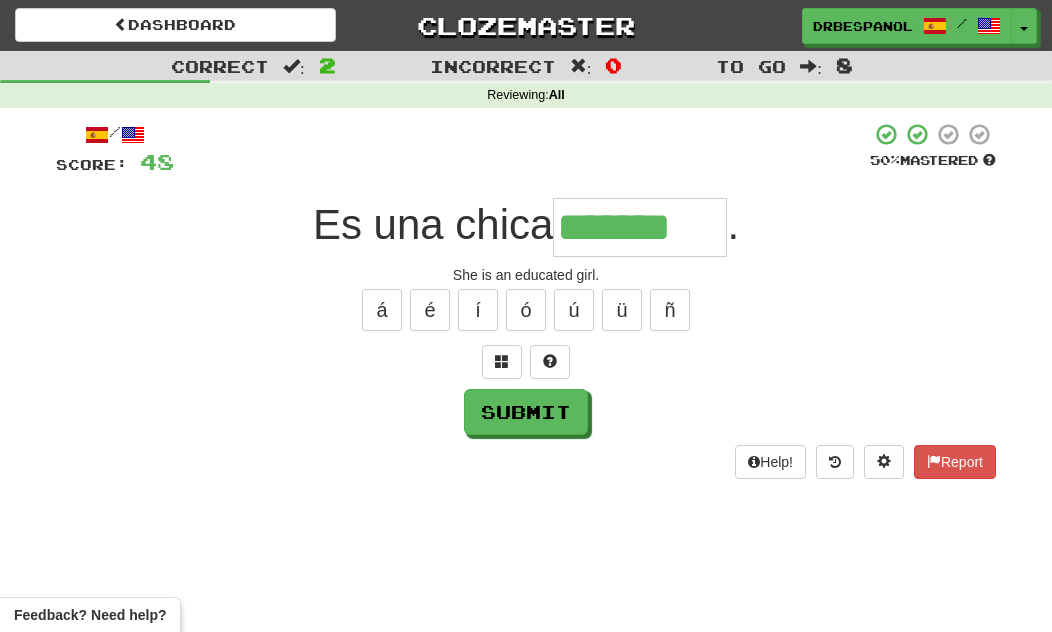 type on "*******" 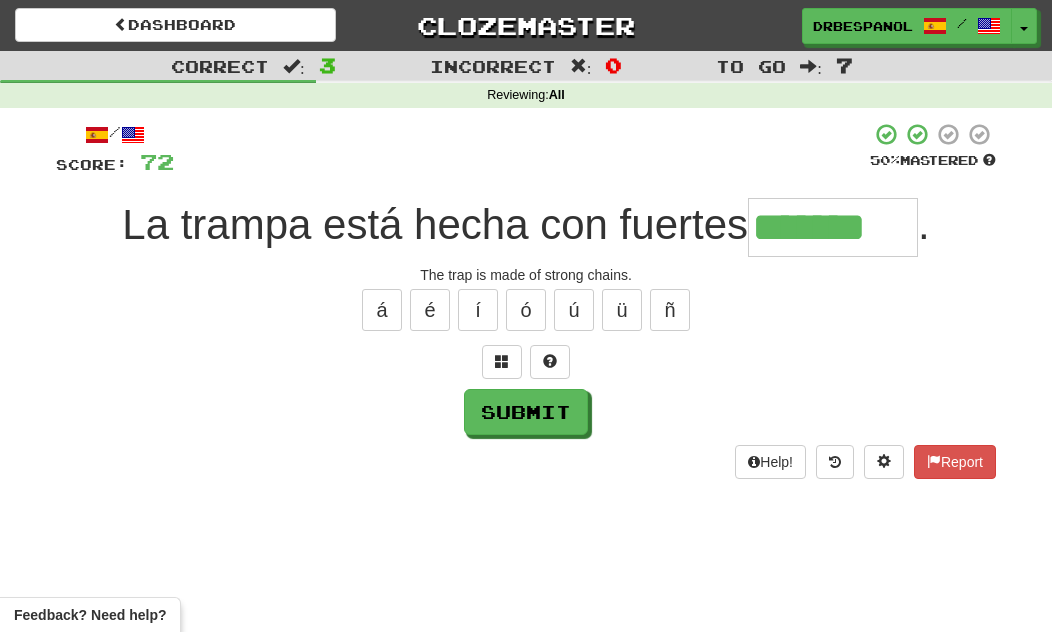 type on "*******" 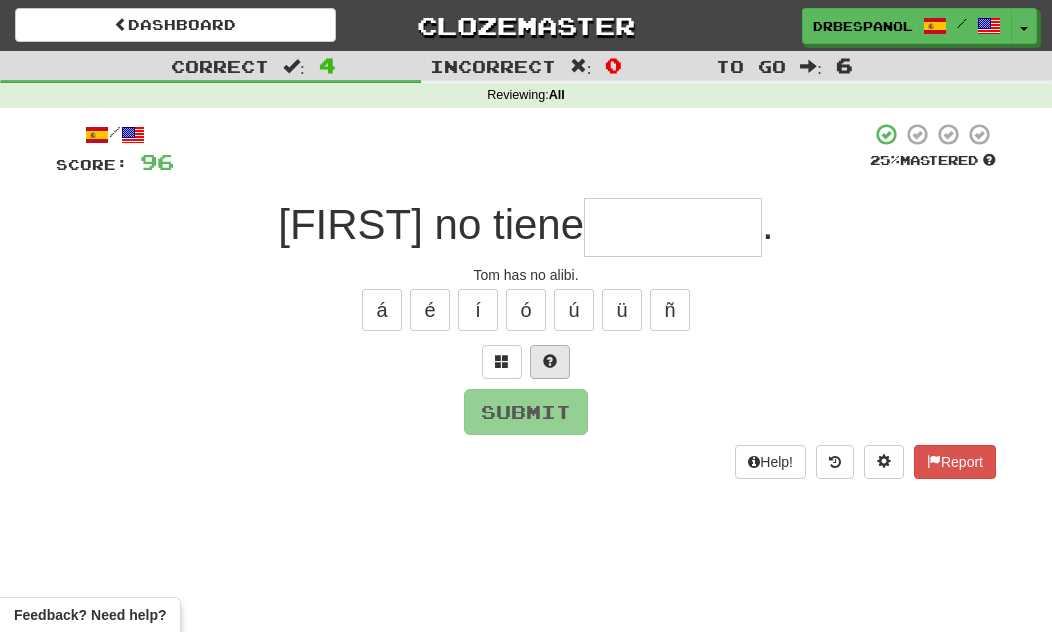 click at bounding box center (550, 361) 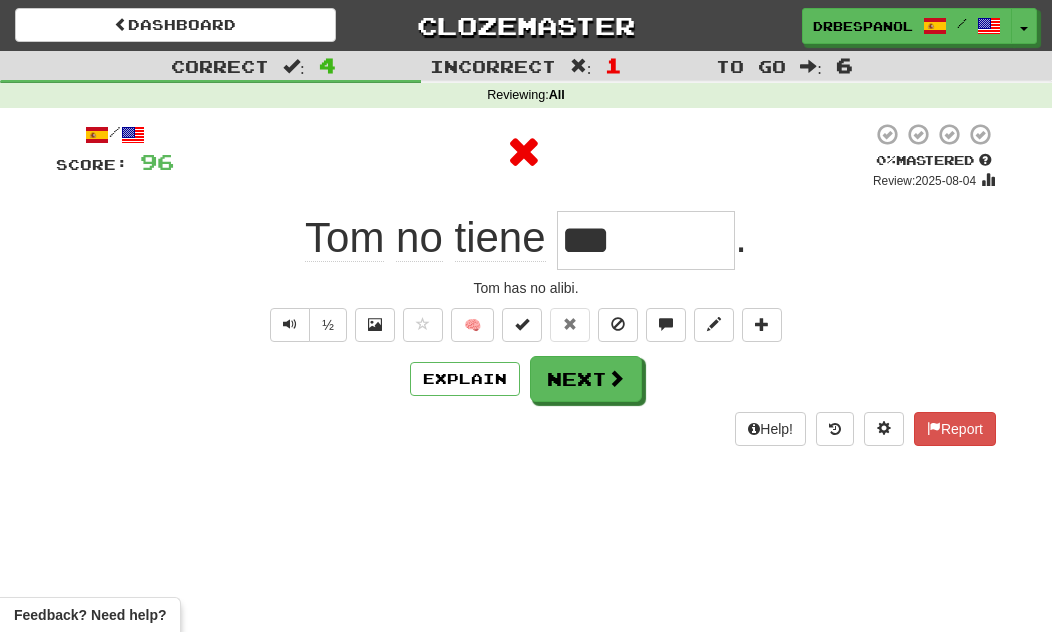 type on "********" 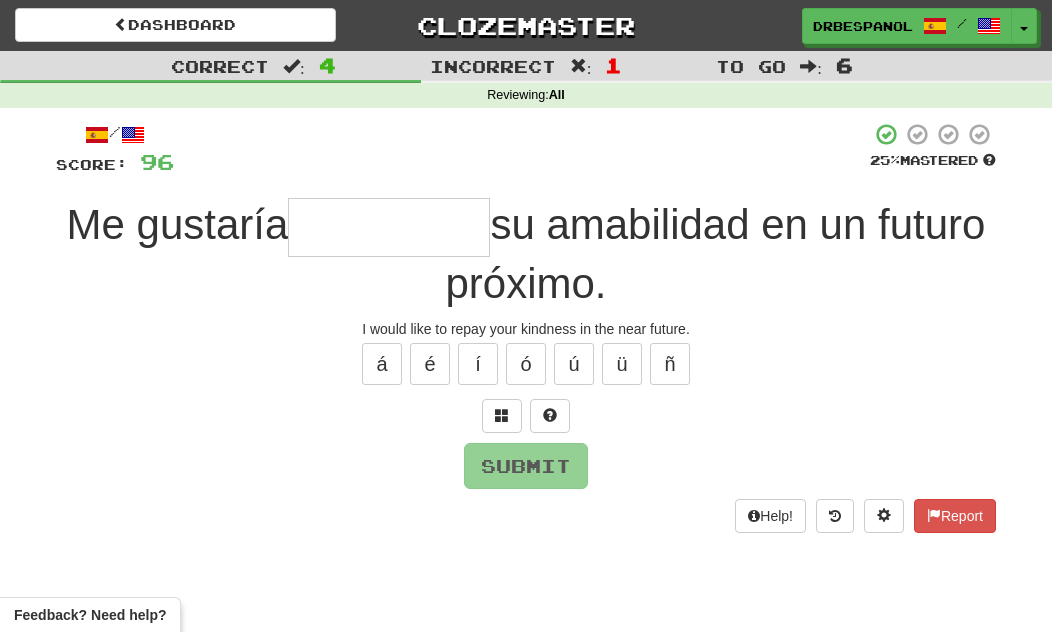 type on "*" 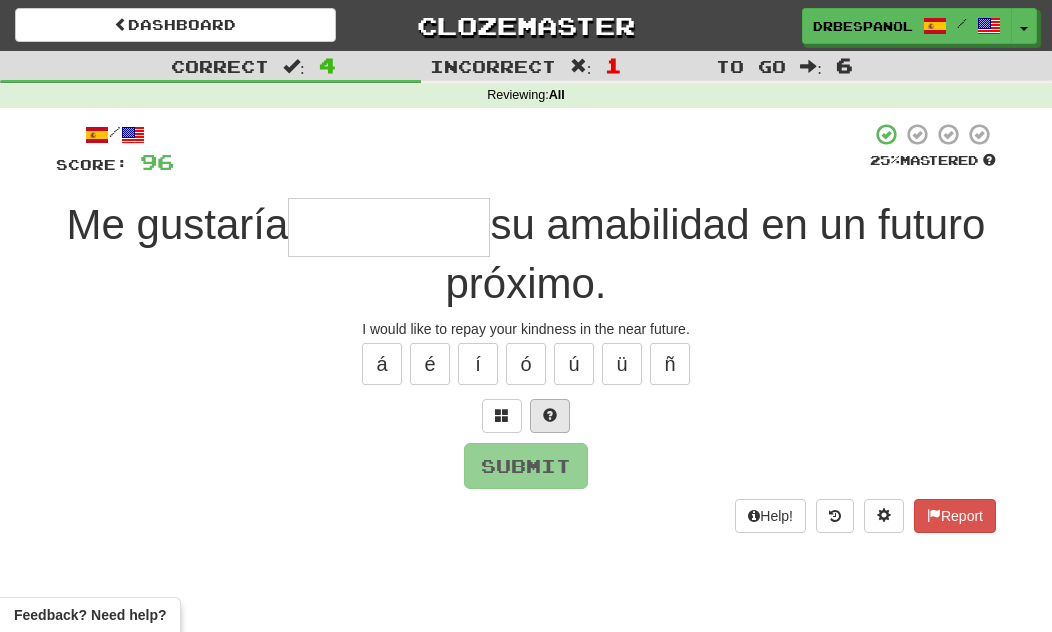 click at bounding box center [550, 416] 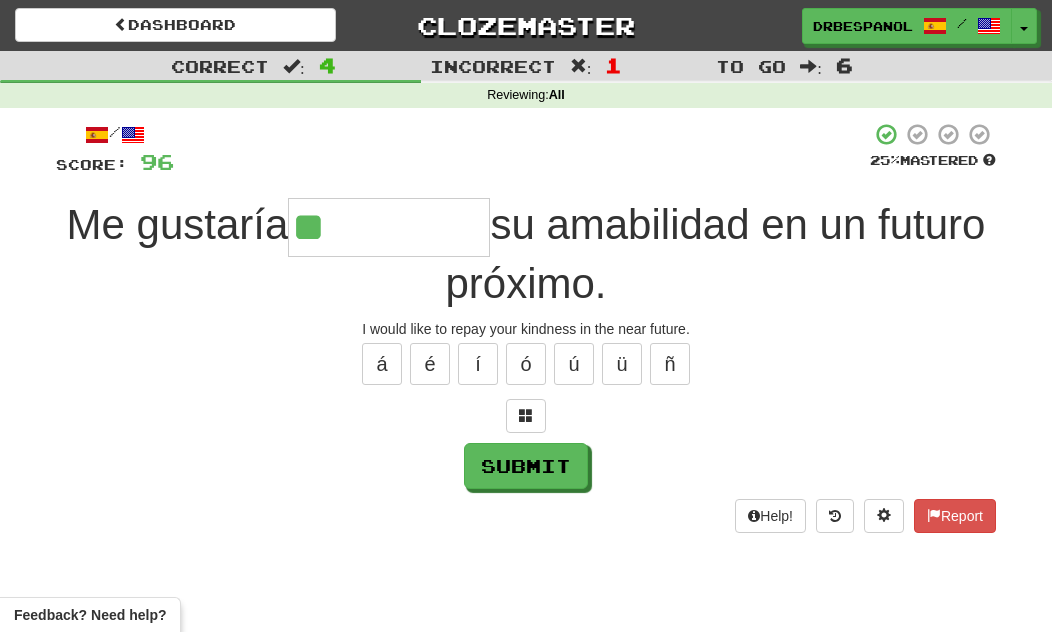 type on "**********" 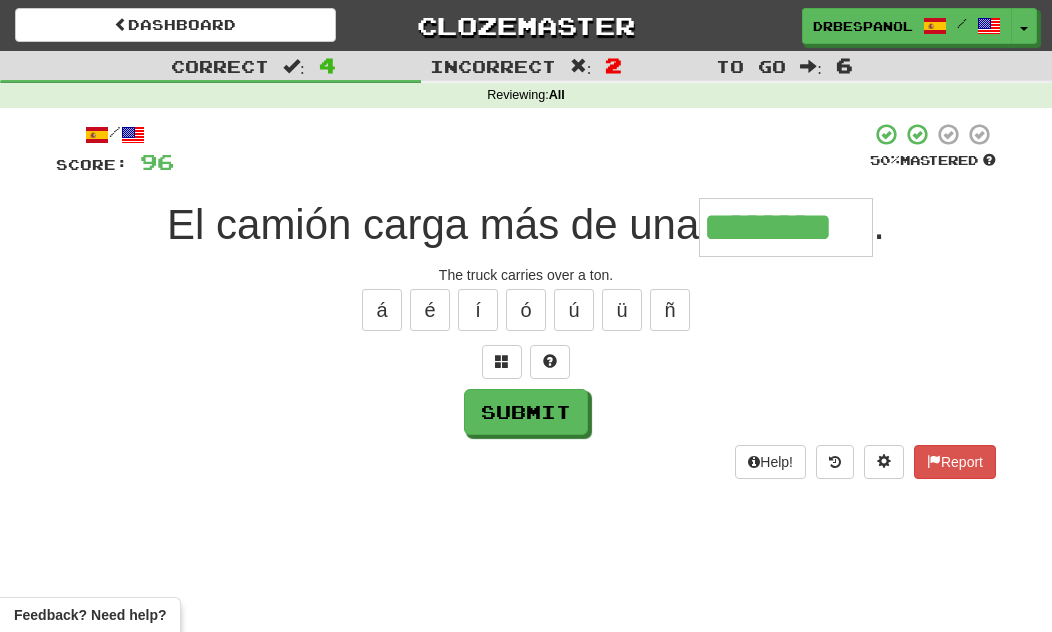 type on "********" 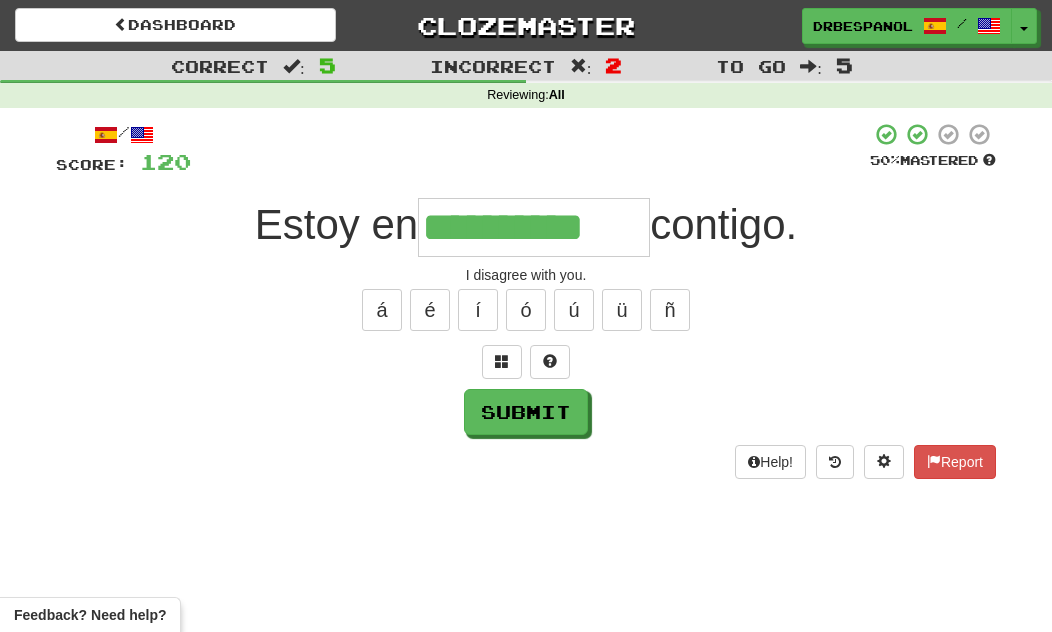 type on "**********" 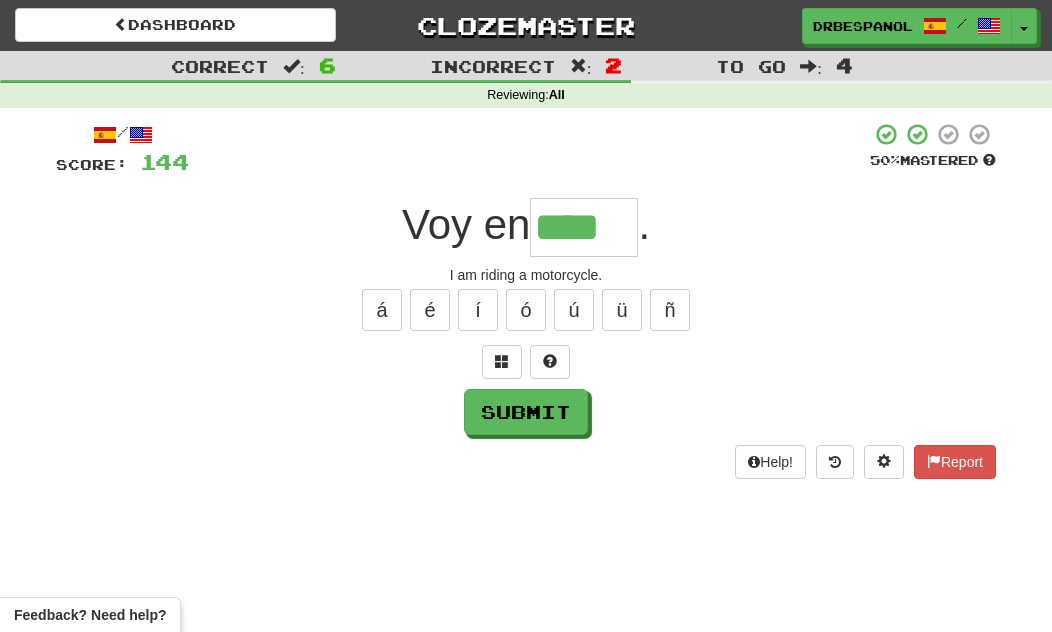 type on "****" 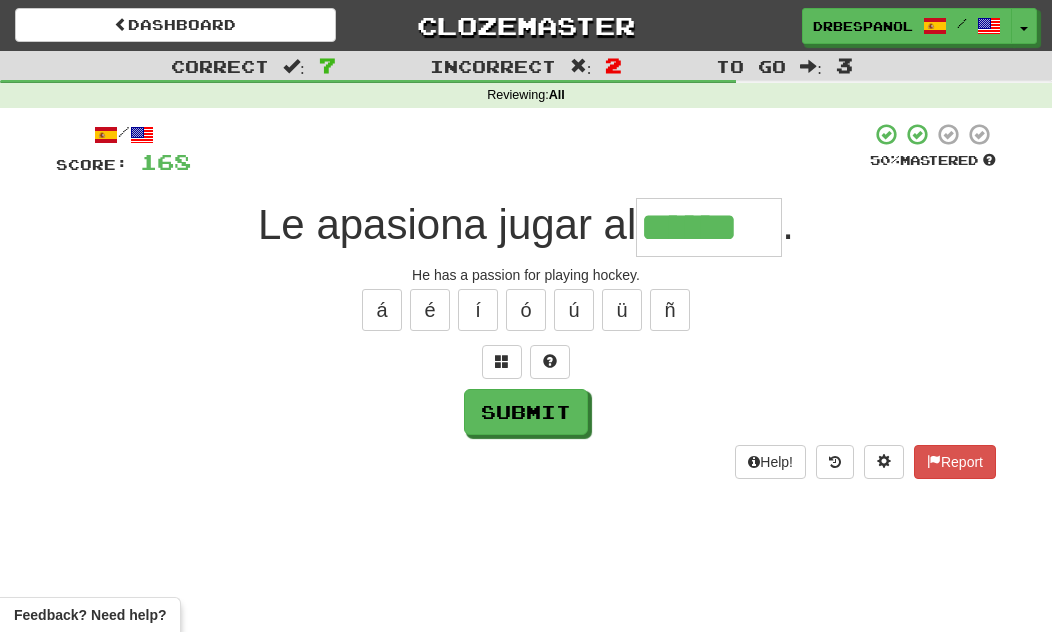 type on "******" 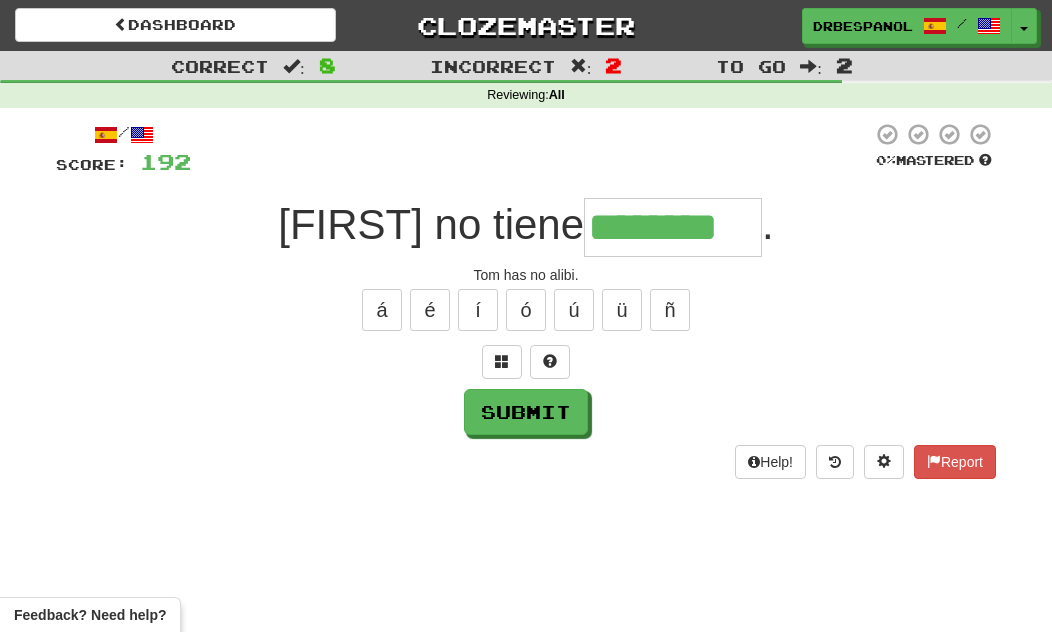 type on "********" 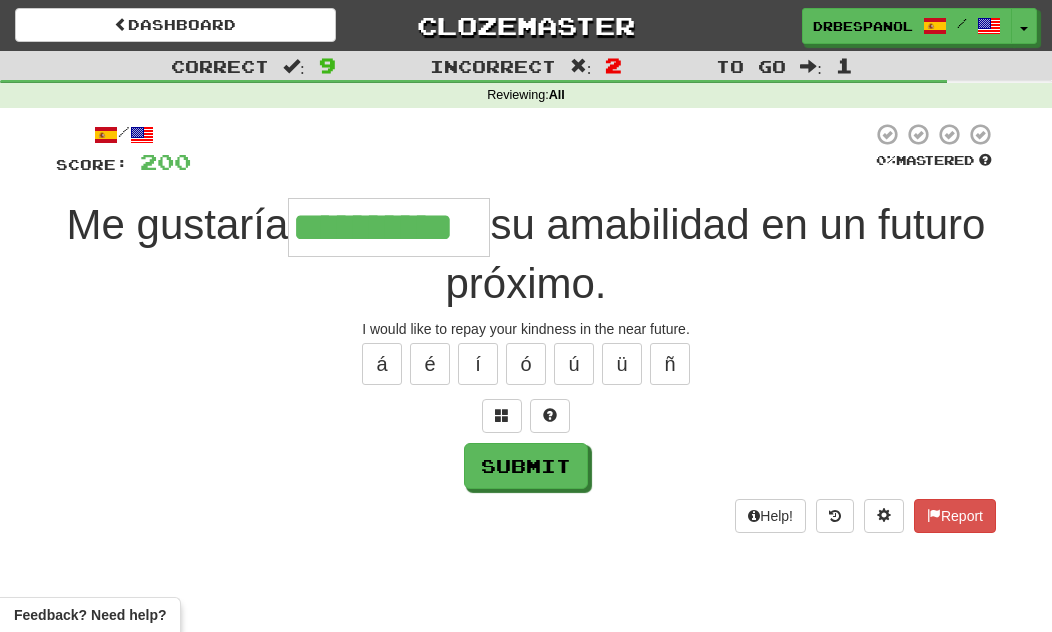 type on "**********" 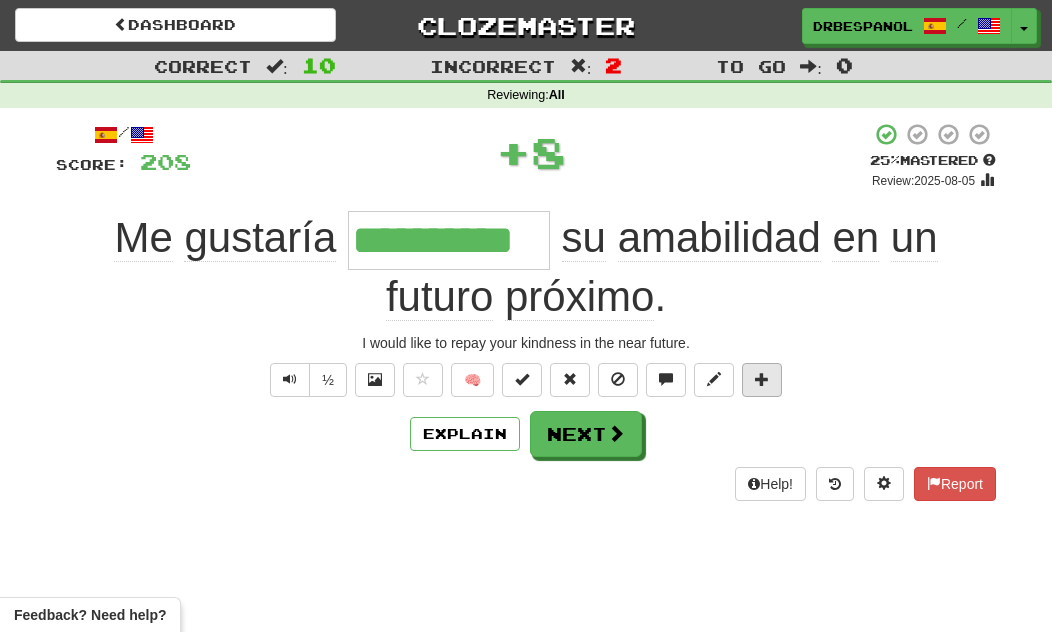 click at bounding box center (762, 380) 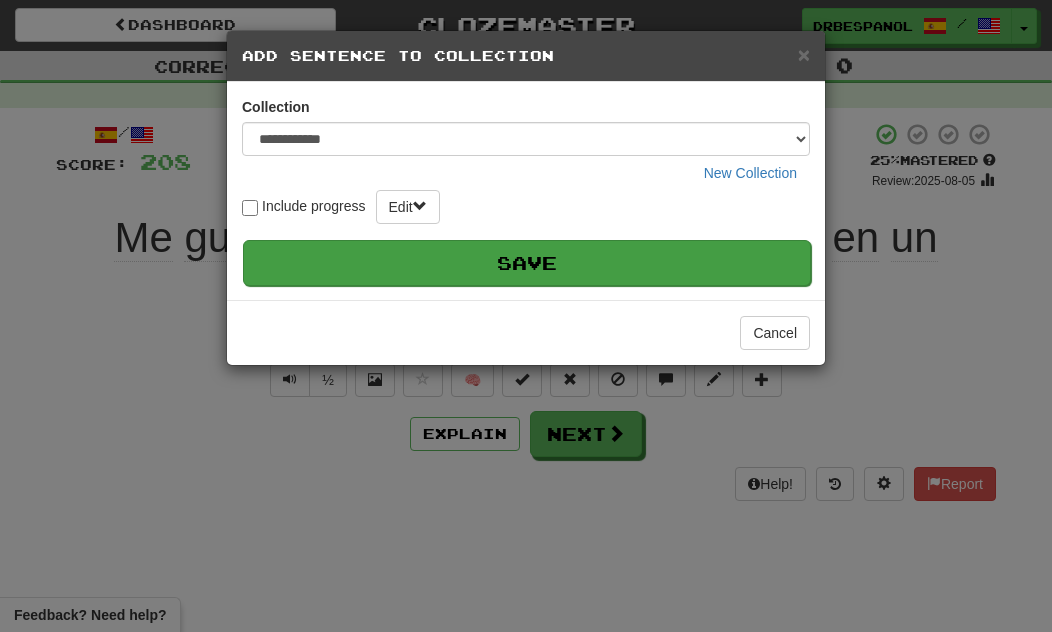 click on "Save" at bounding box center [527, 263] 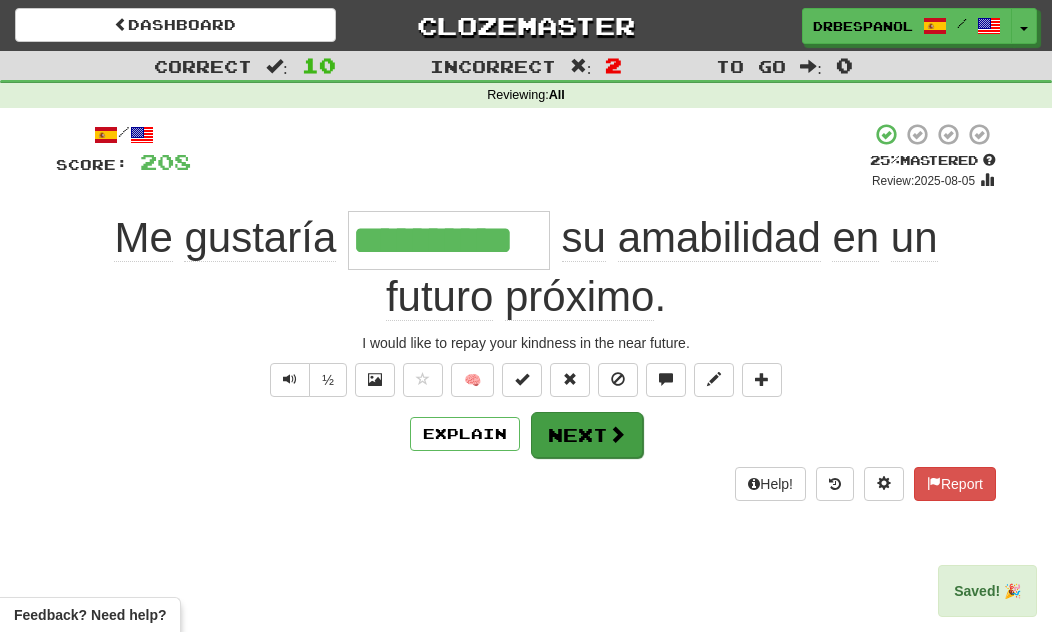 click on "Next" at bounding box center [587, 435] 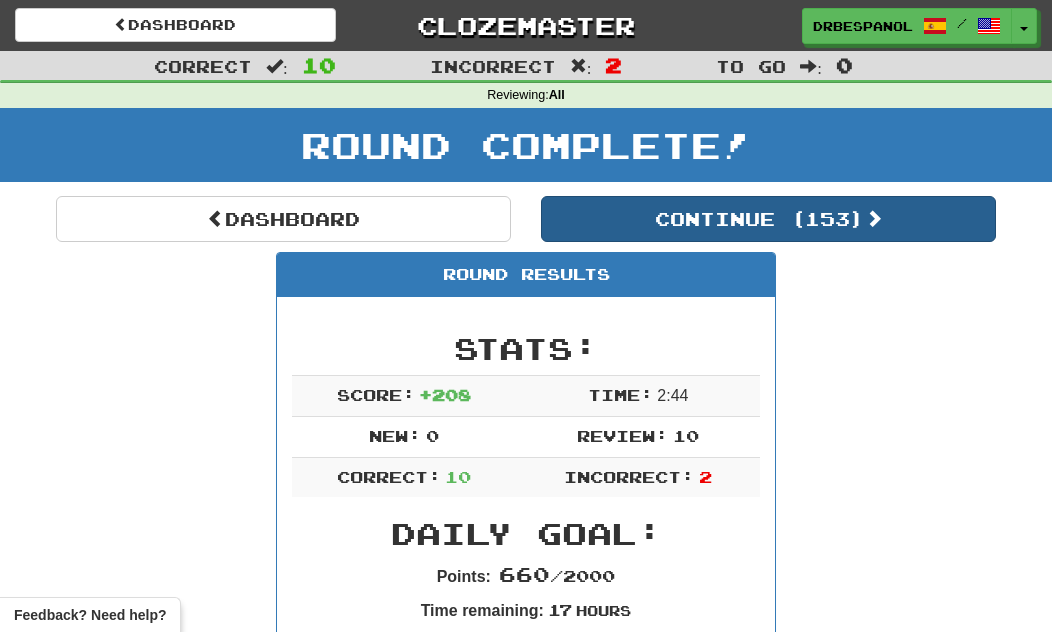 click on "Continue ( [NUMBER] )" at bounding box center [768, 219] 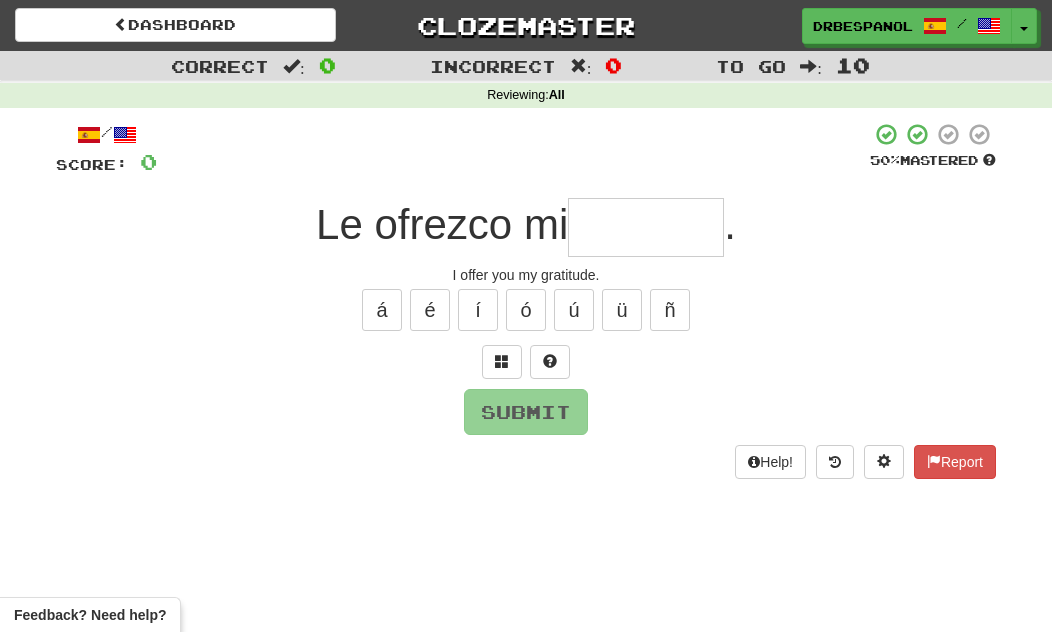 type on "*" 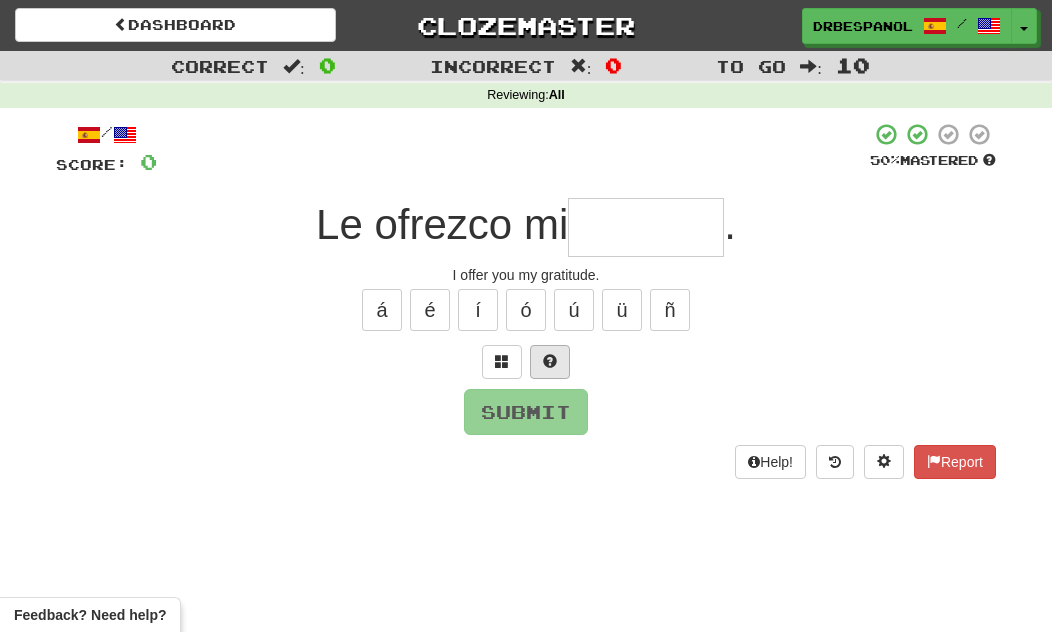 click at bounding box center (550, 361) 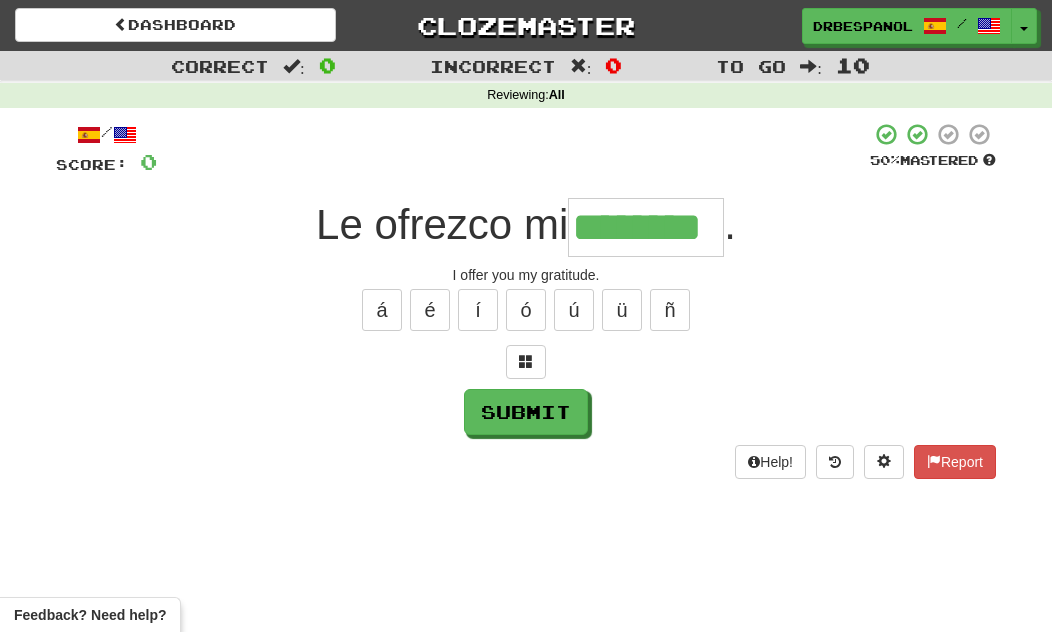 type on "********" 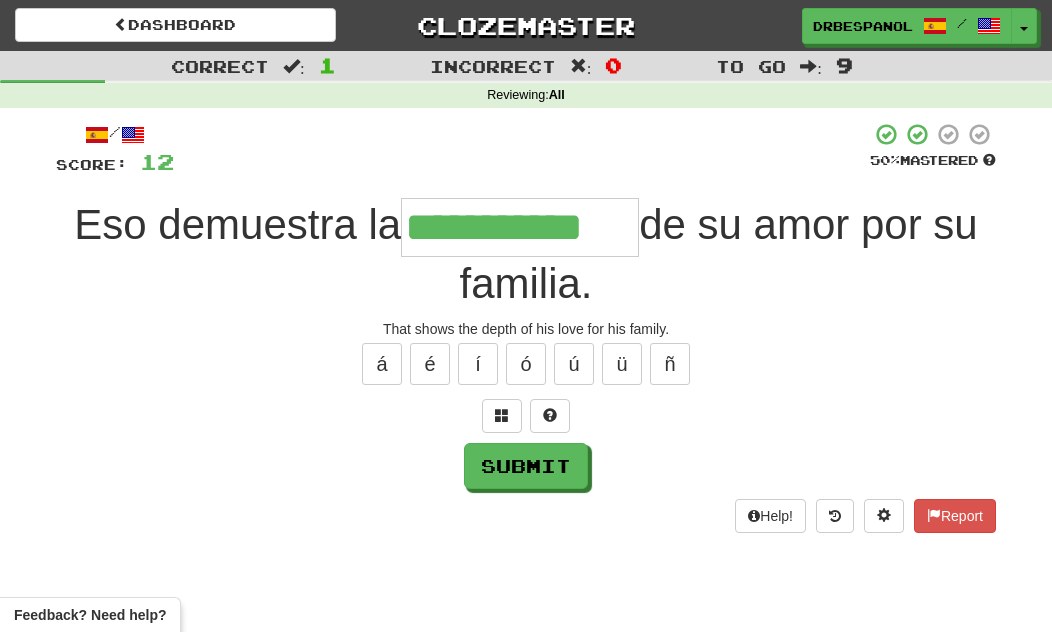 type on "**********" 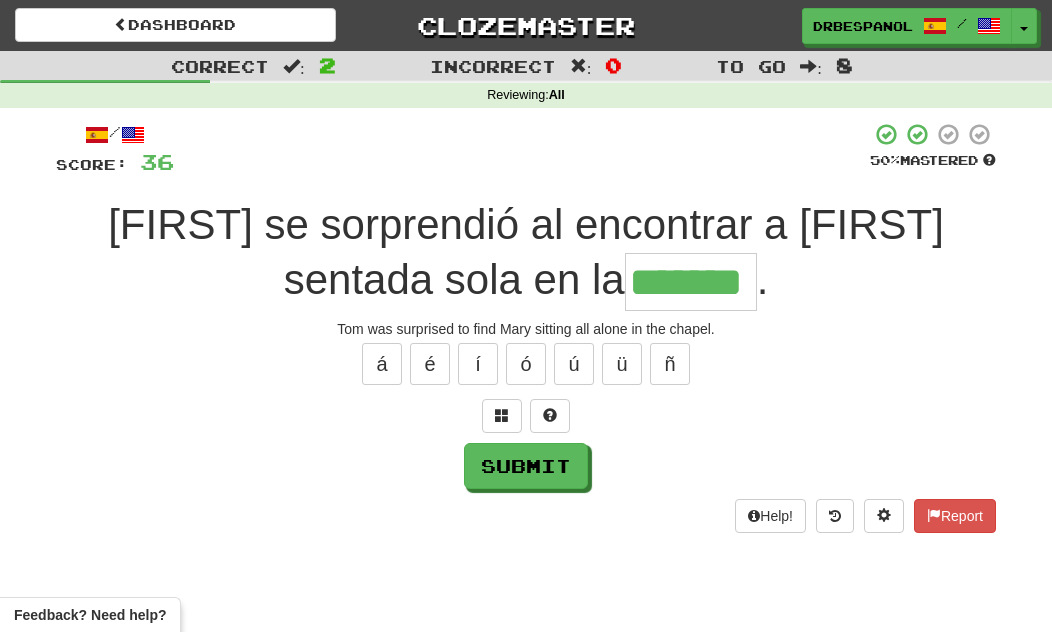 type on "*******" 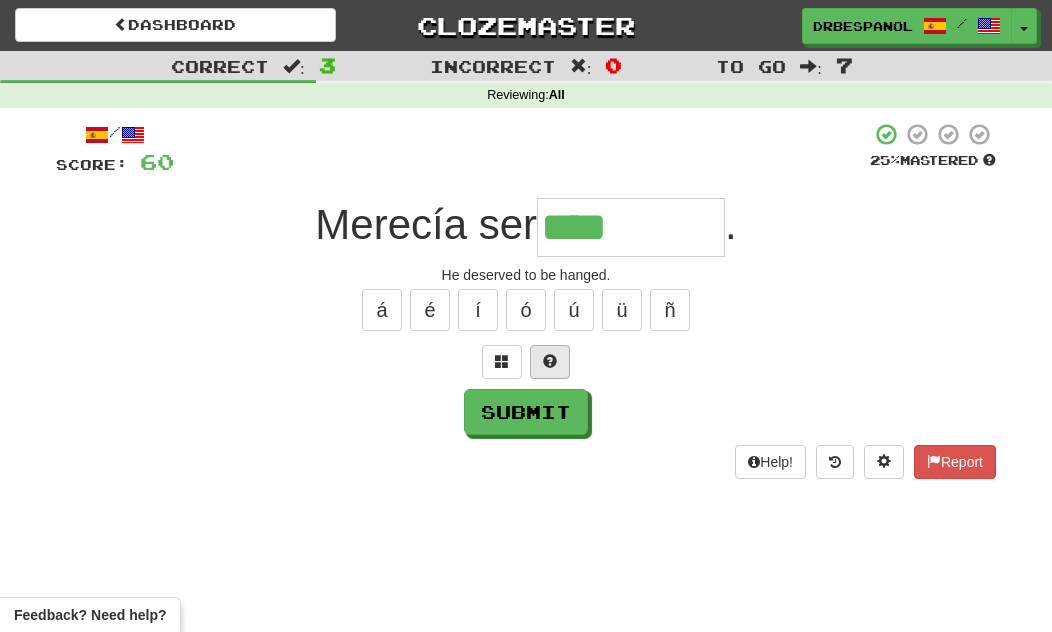 click at bounding box center (550, 361) 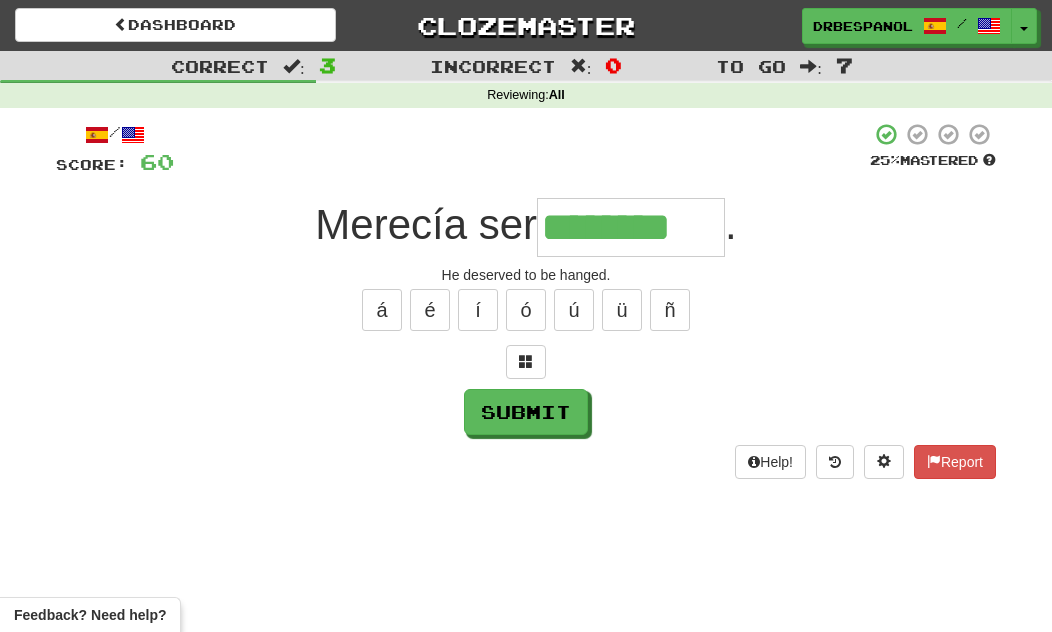 type on "********" 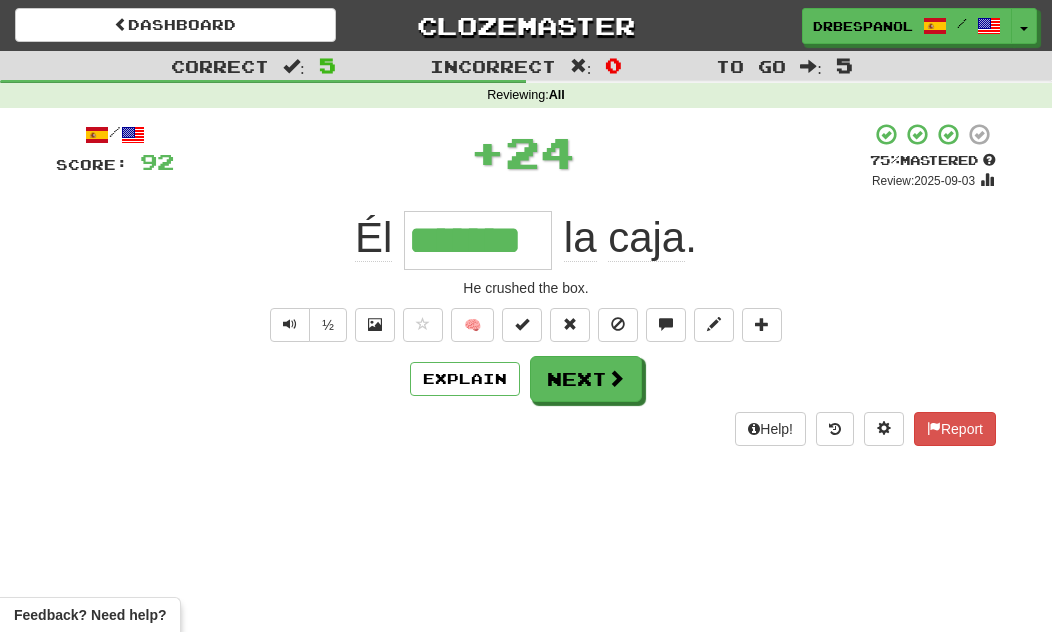 type on "*******" 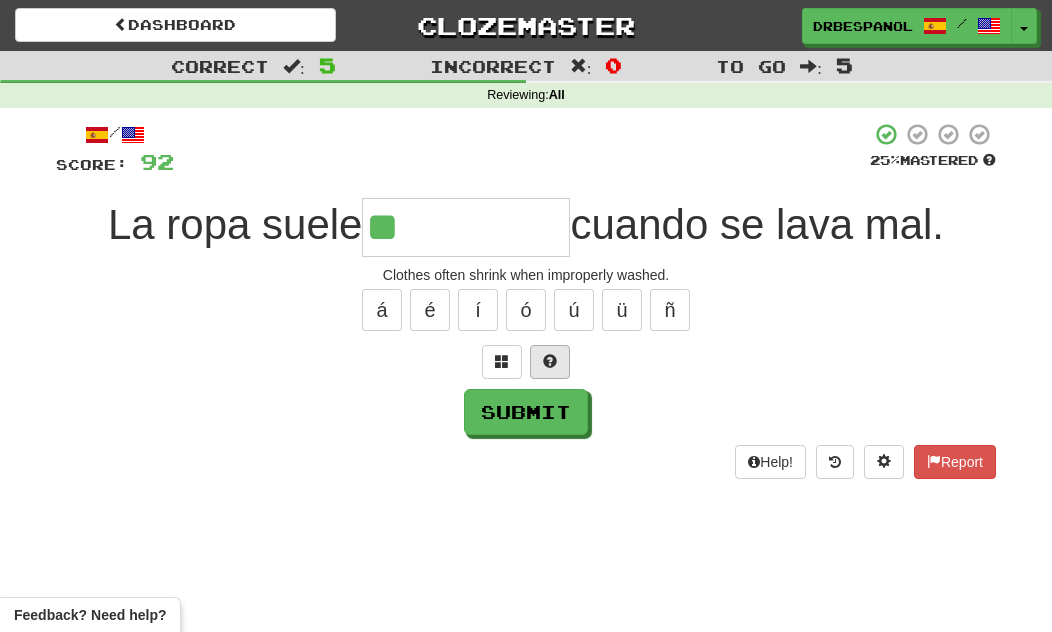 click at bounding box center [550, 362] 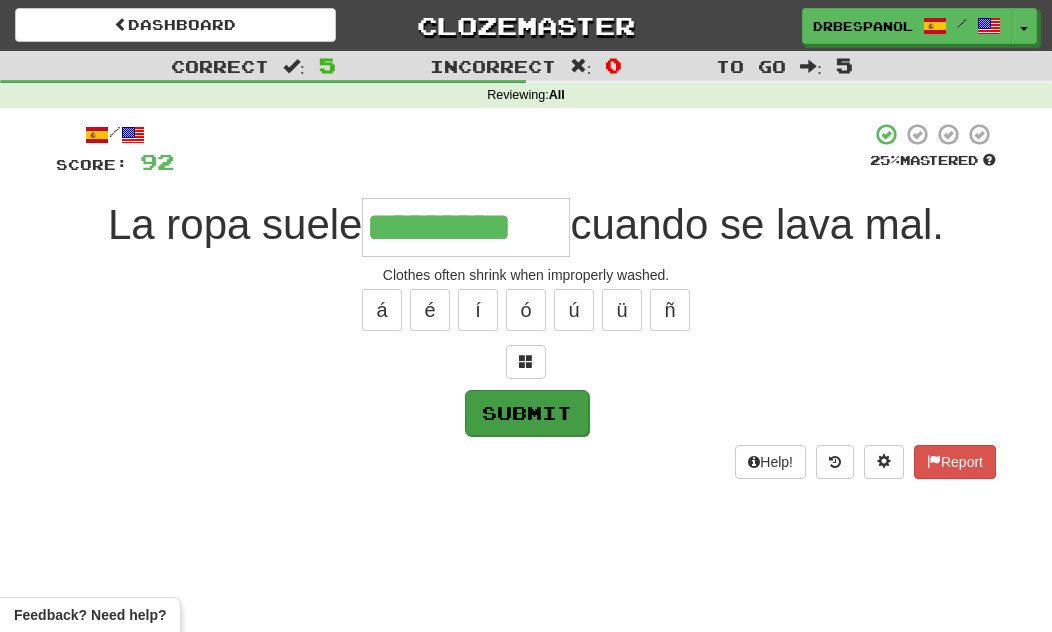 type on "*********" 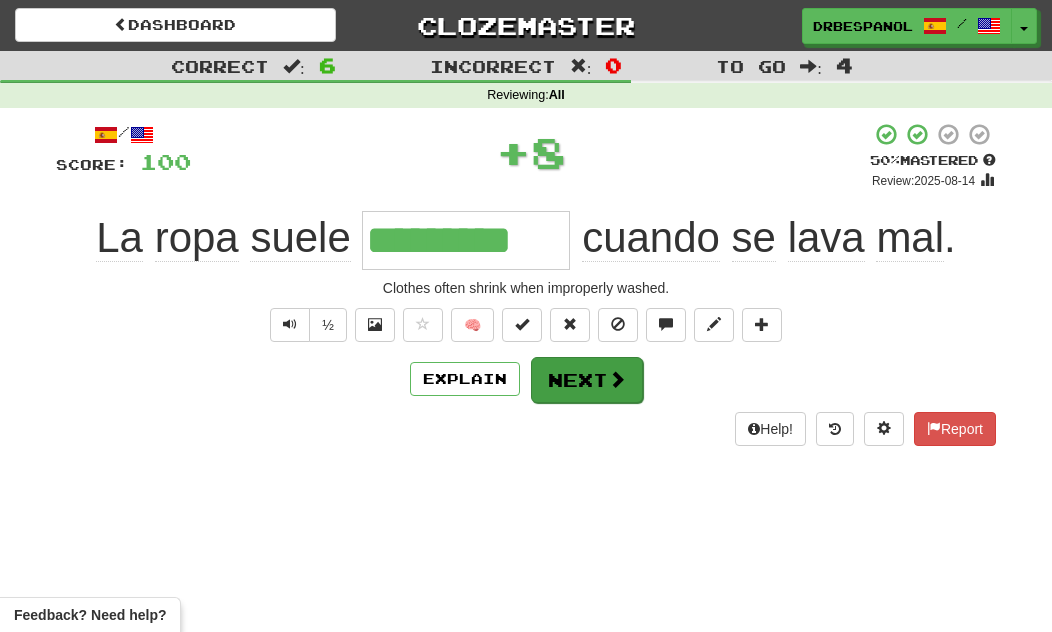 click at bounding box center [617, 379] 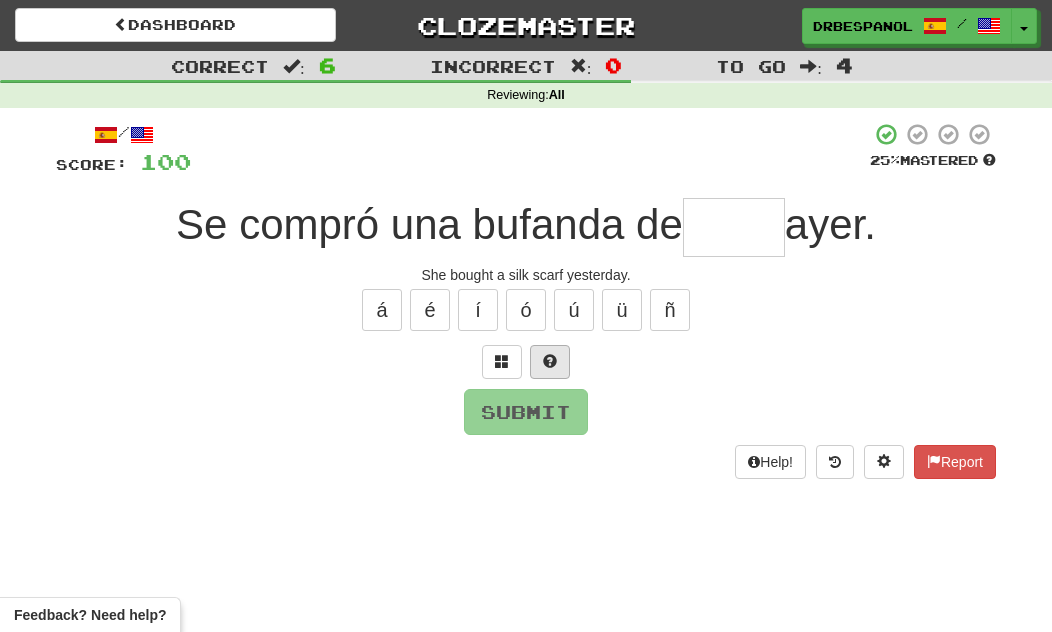 click at bounding box center [550, 361] 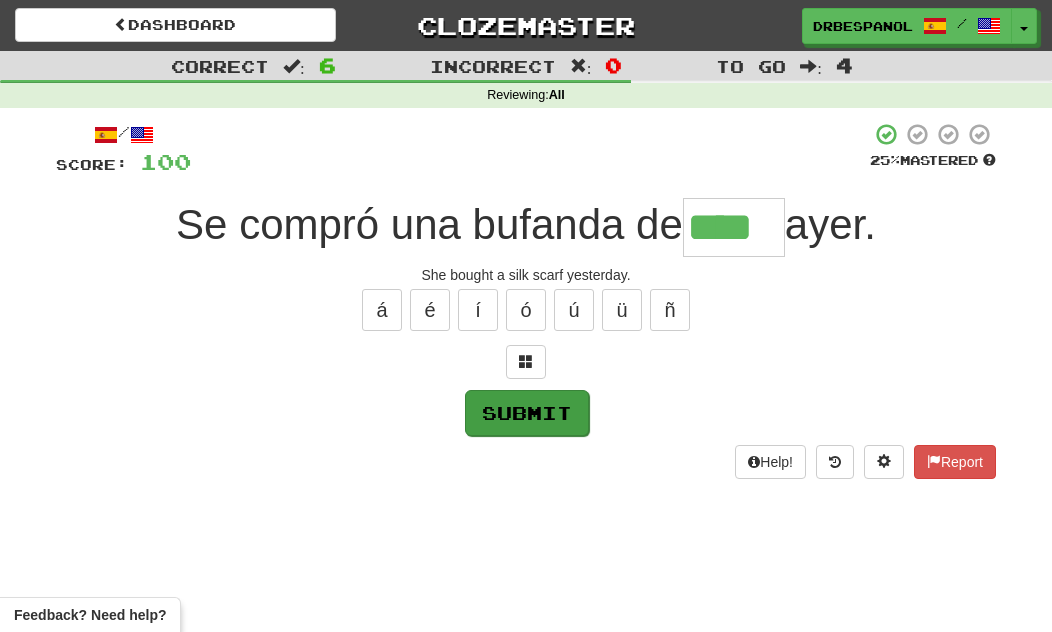 type on "****" 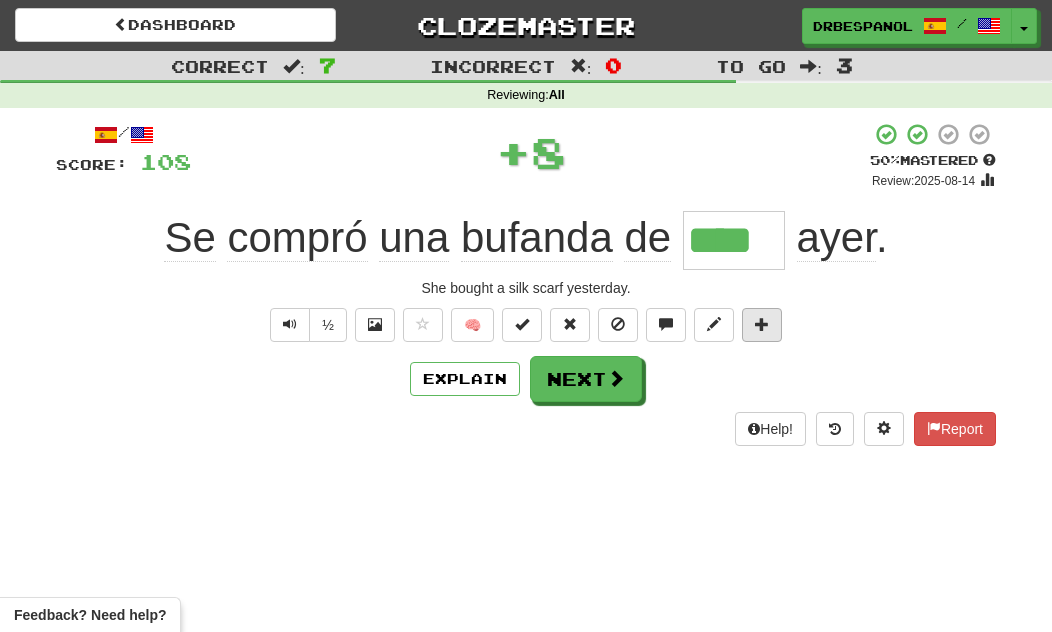 click at bounding box center (762, 325) 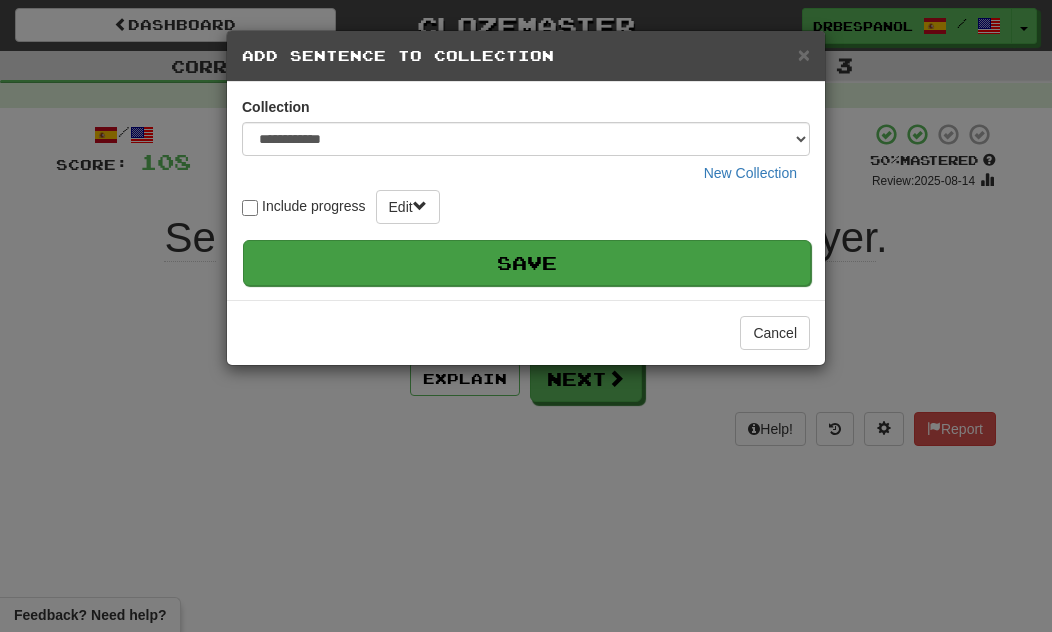 click on "Save" at bounding box center (527, 263) 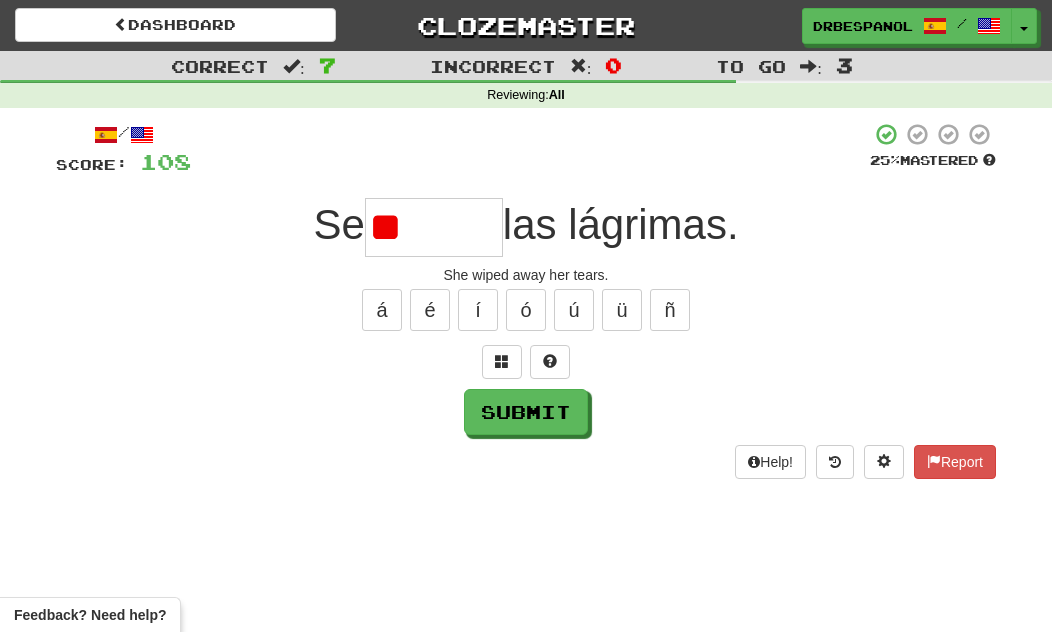 type on "*" 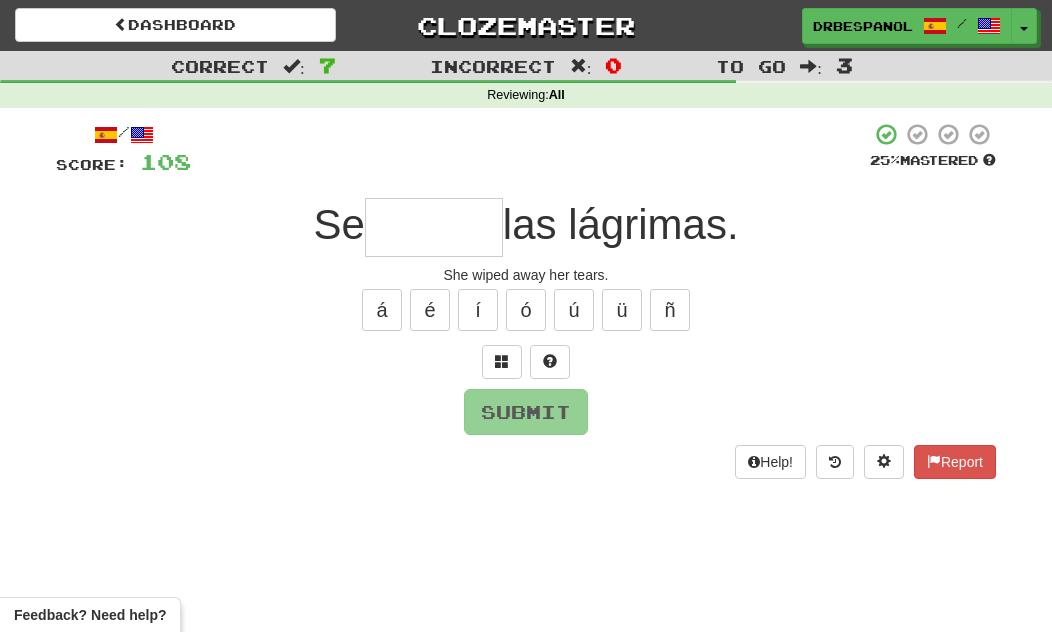 type on "******" 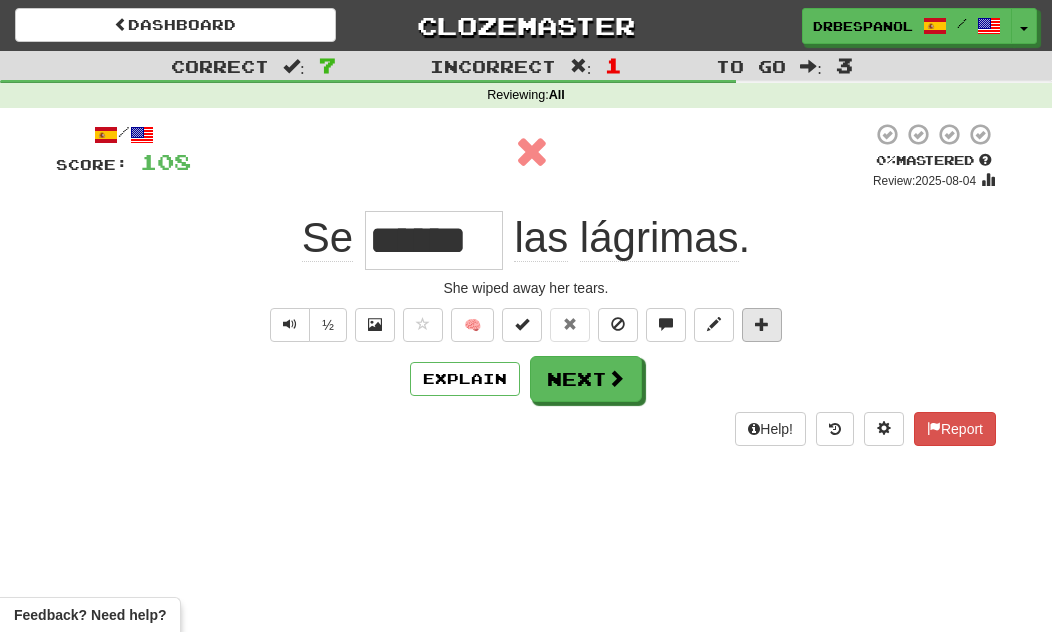 click at bounding box center (762, 324) 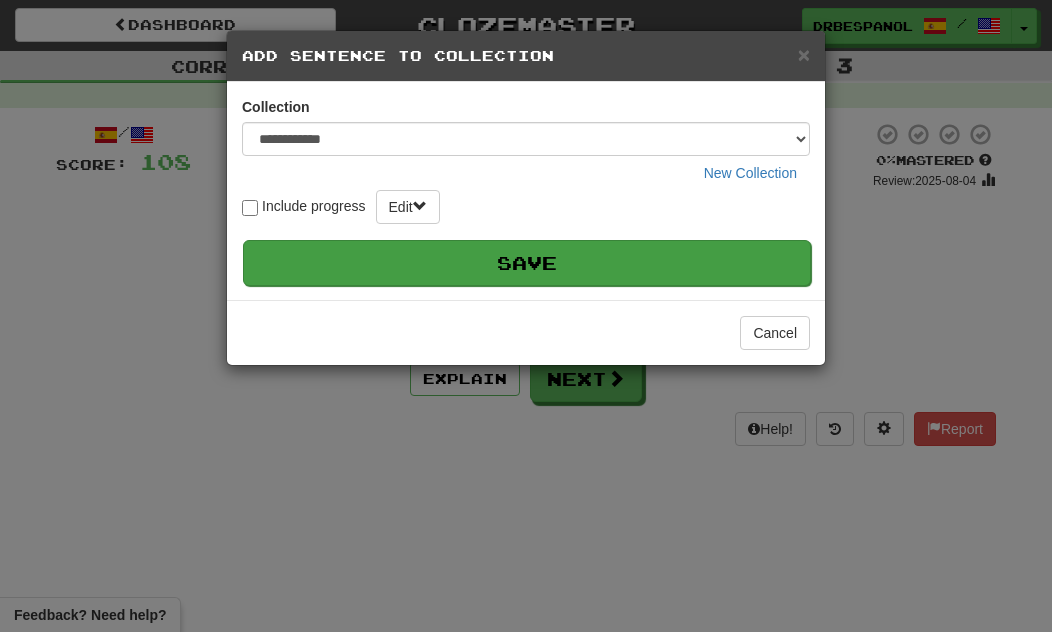 click on "Save" at bounding box center [527, 263] 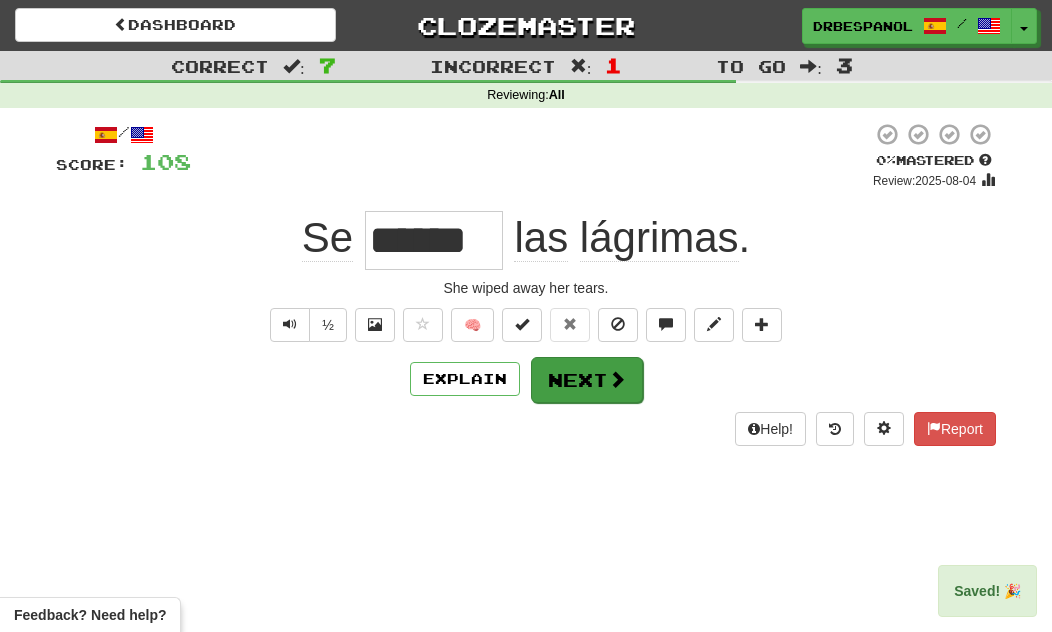 click at bounding box center [617, 379] 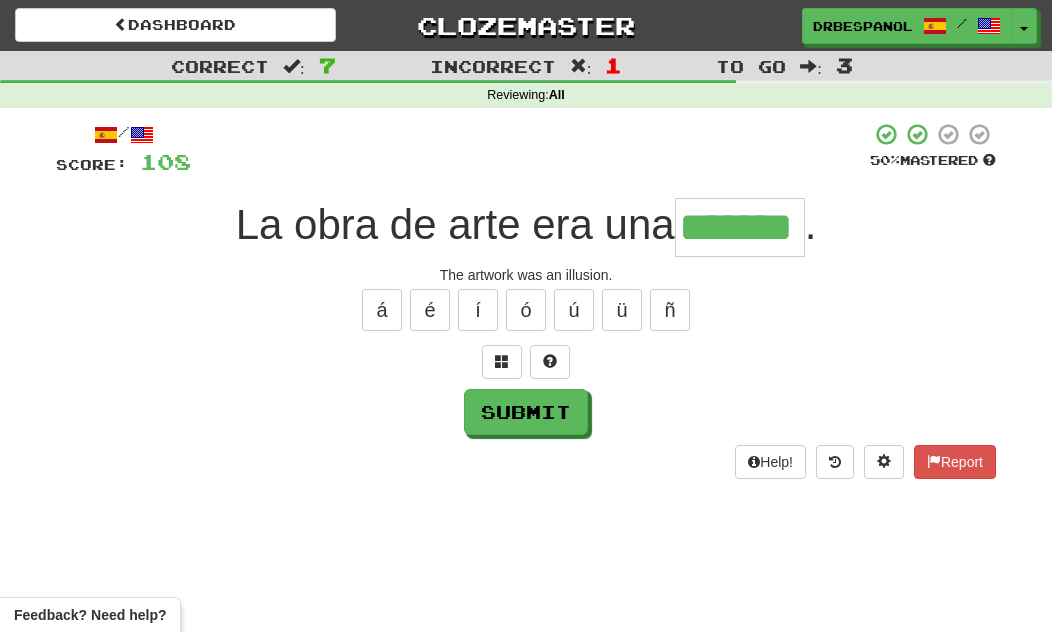 type on "*******" 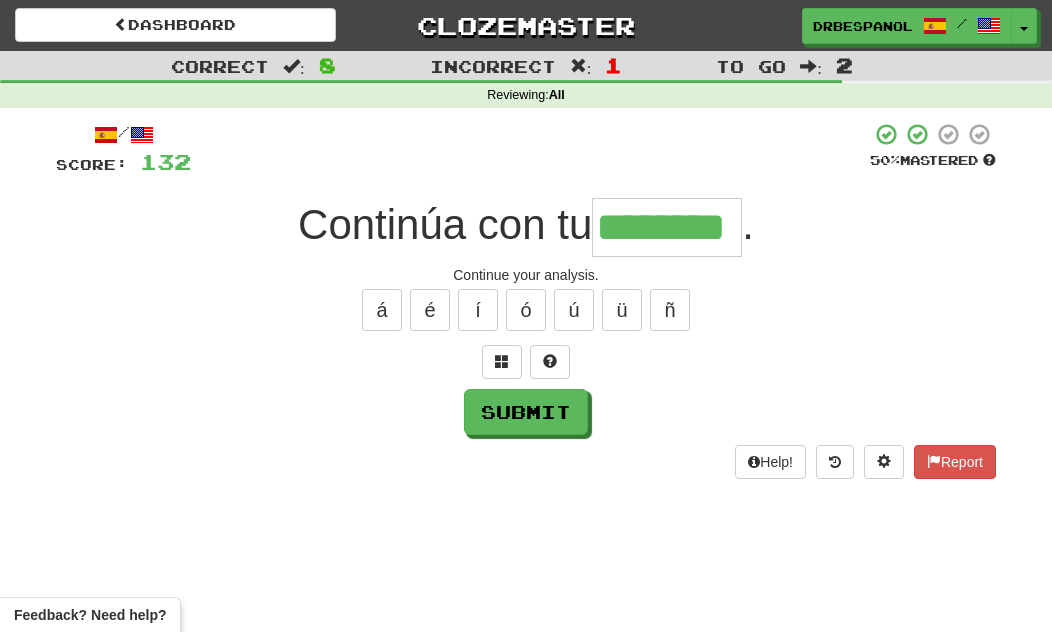 type on "********" 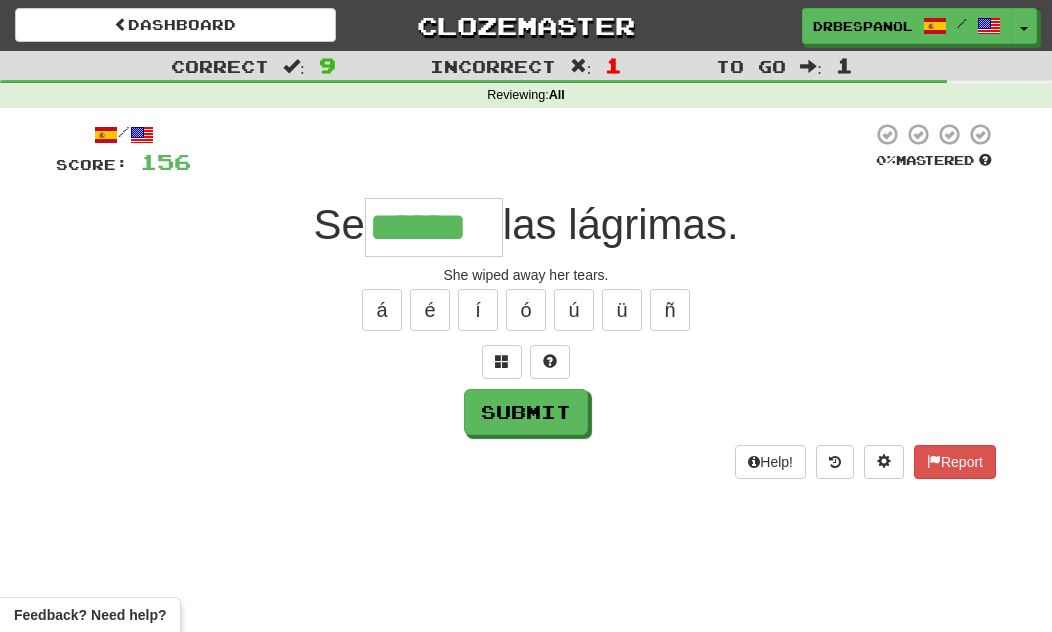 type on "******" 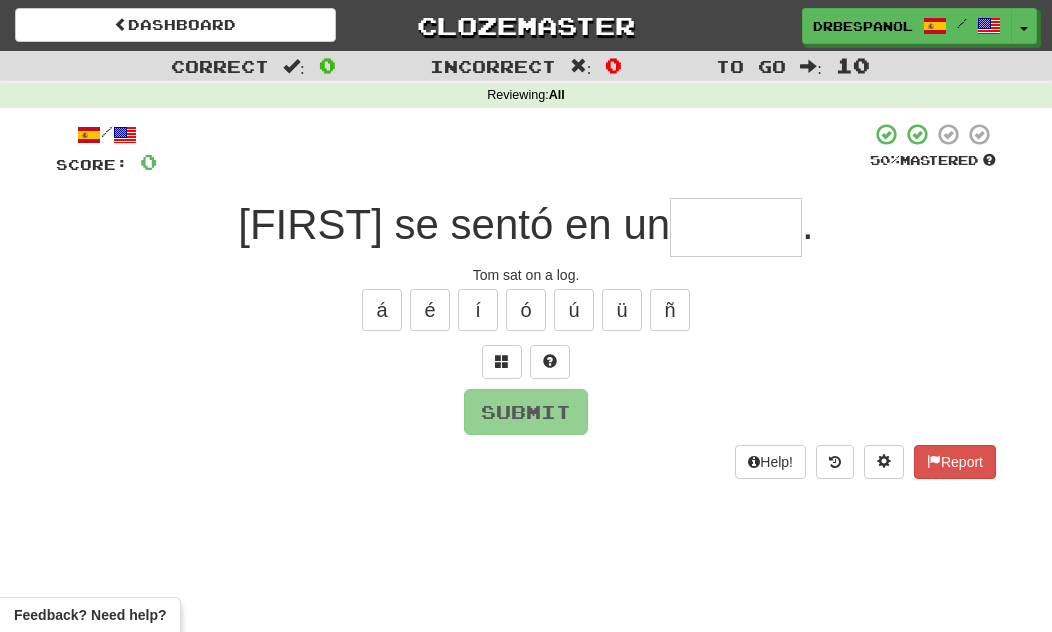 type on "*" 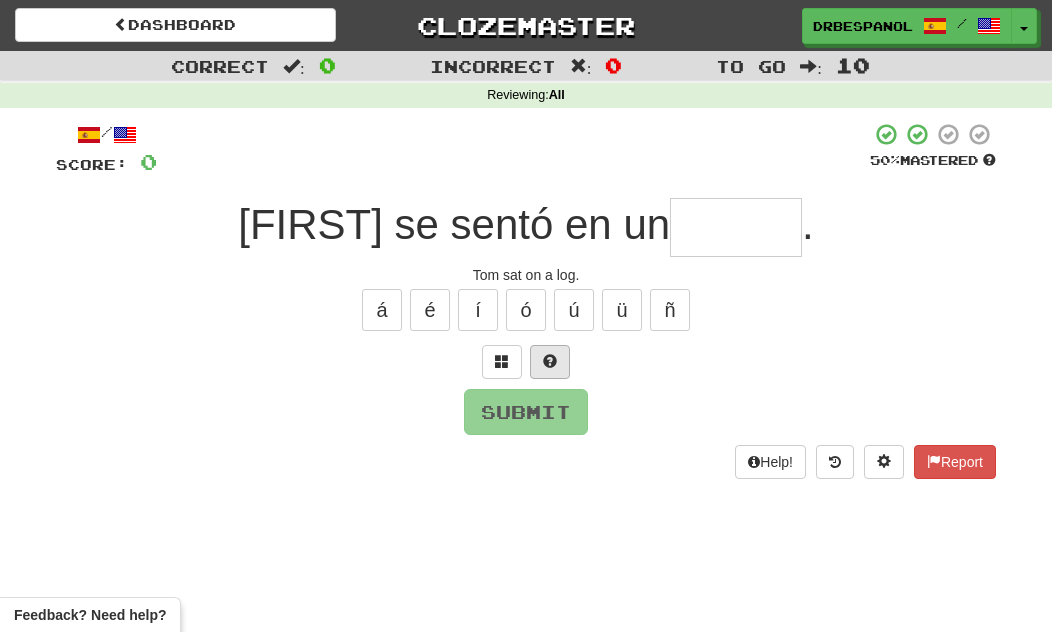 click at bounding box center [550, 362] 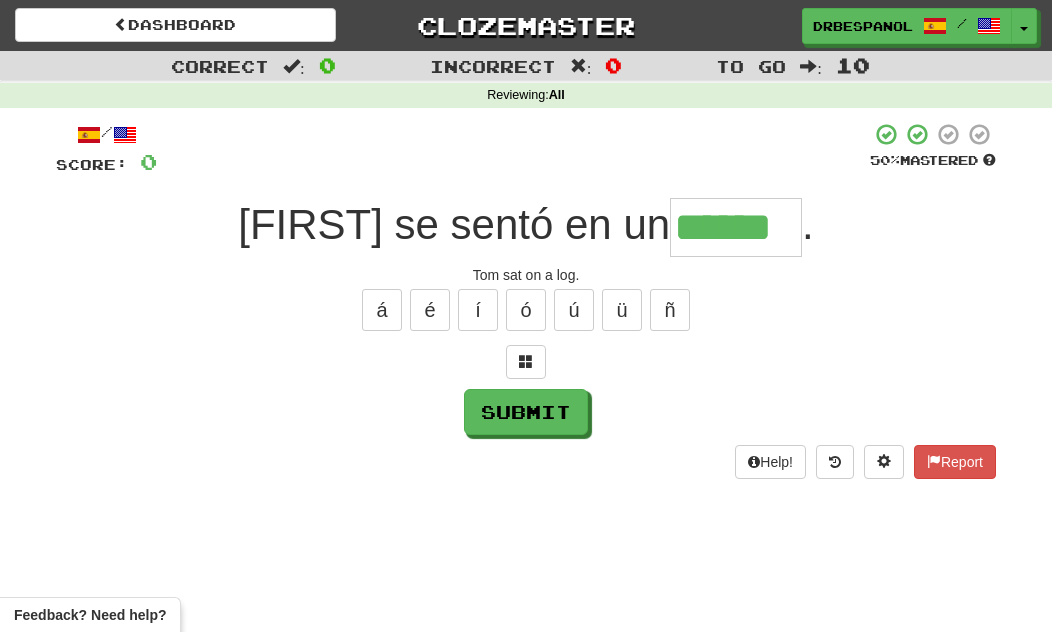 type on "******" 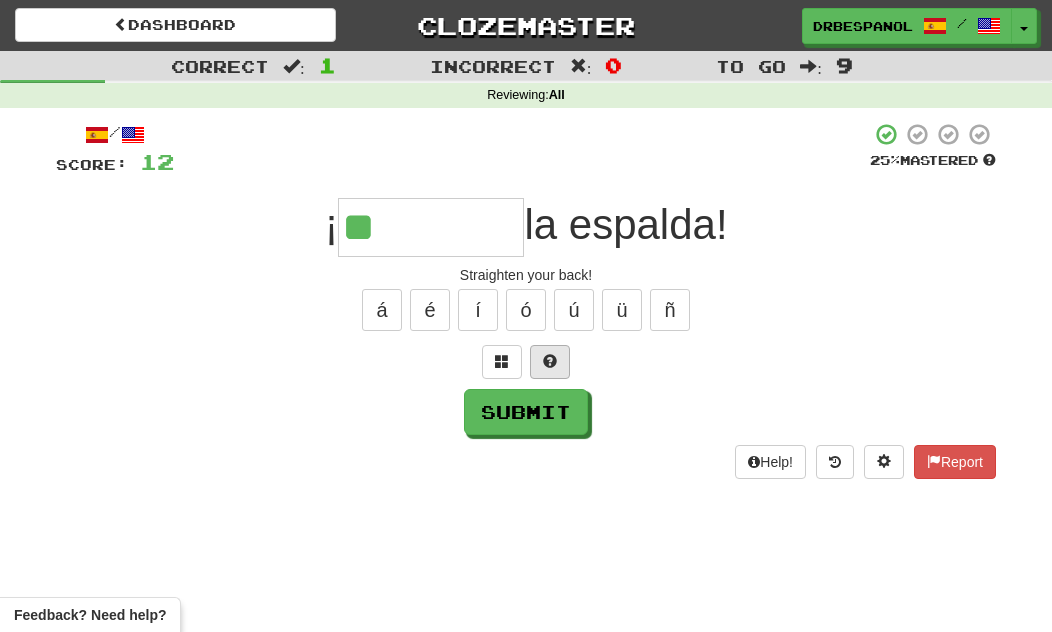 click at bounding box center (550, 361) 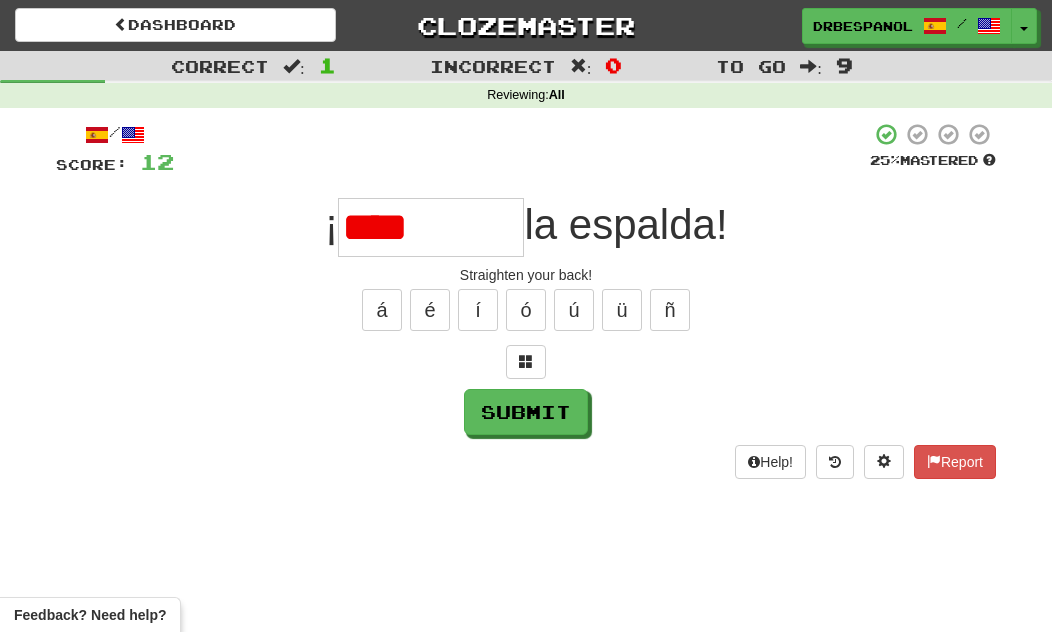 type on "********" 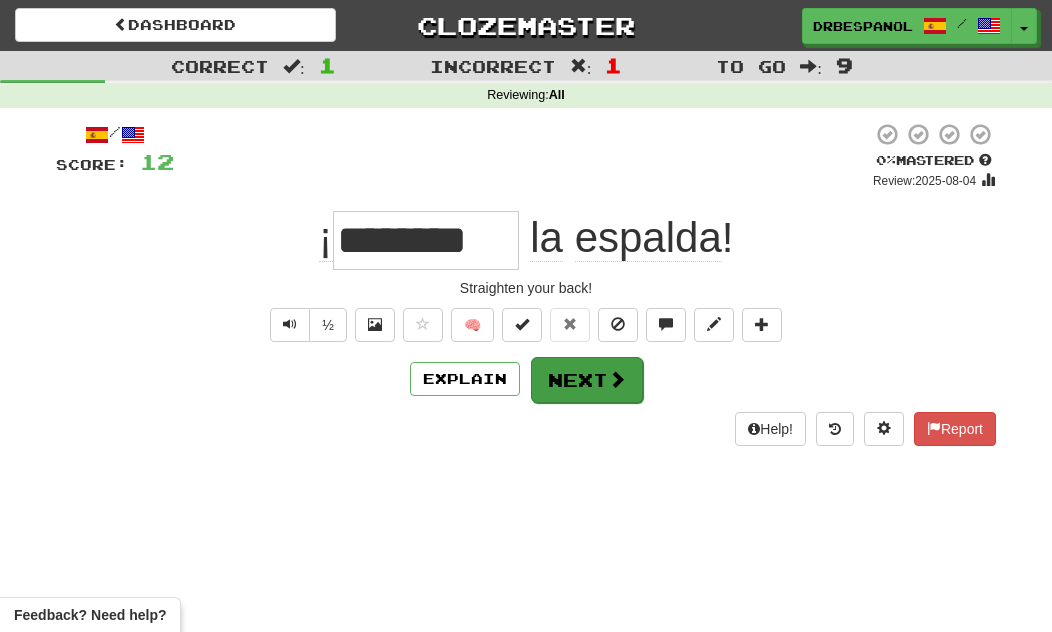 click at bounding box center [617, 379] 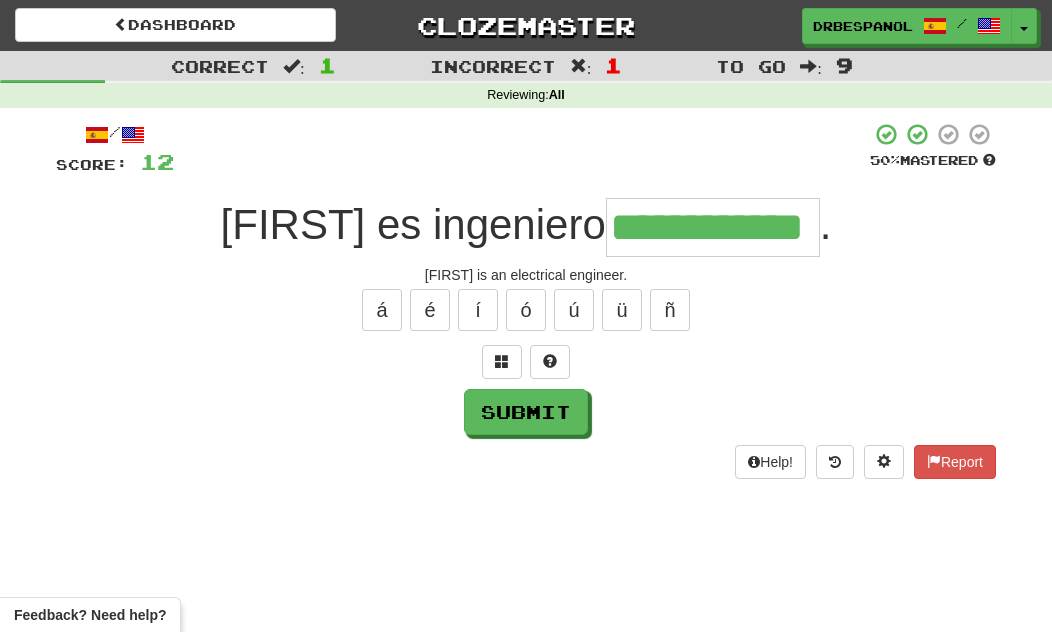 type on "**********" 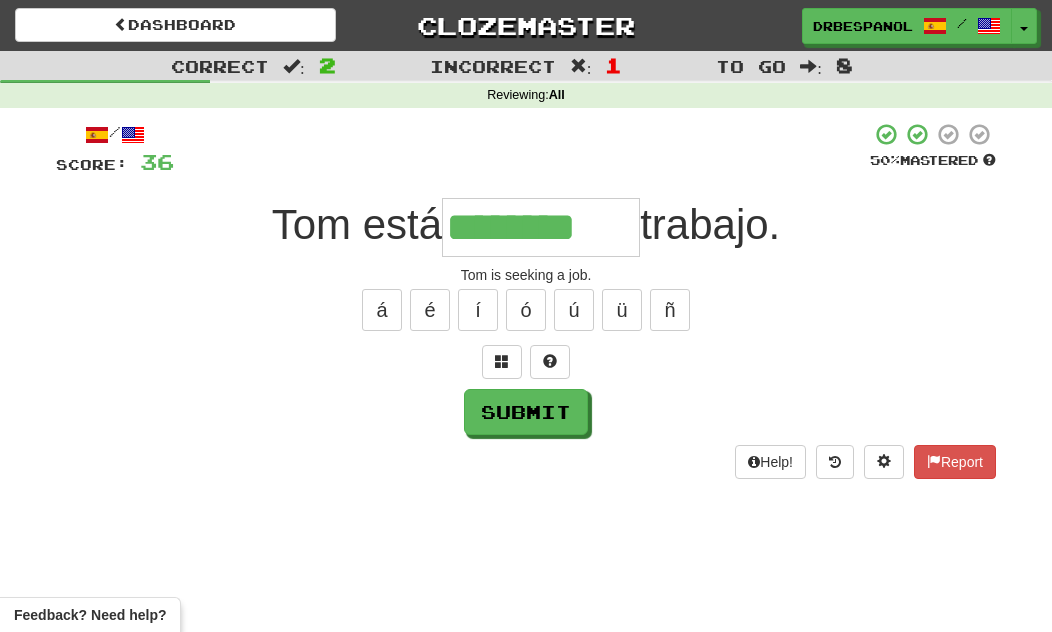 type on "********" 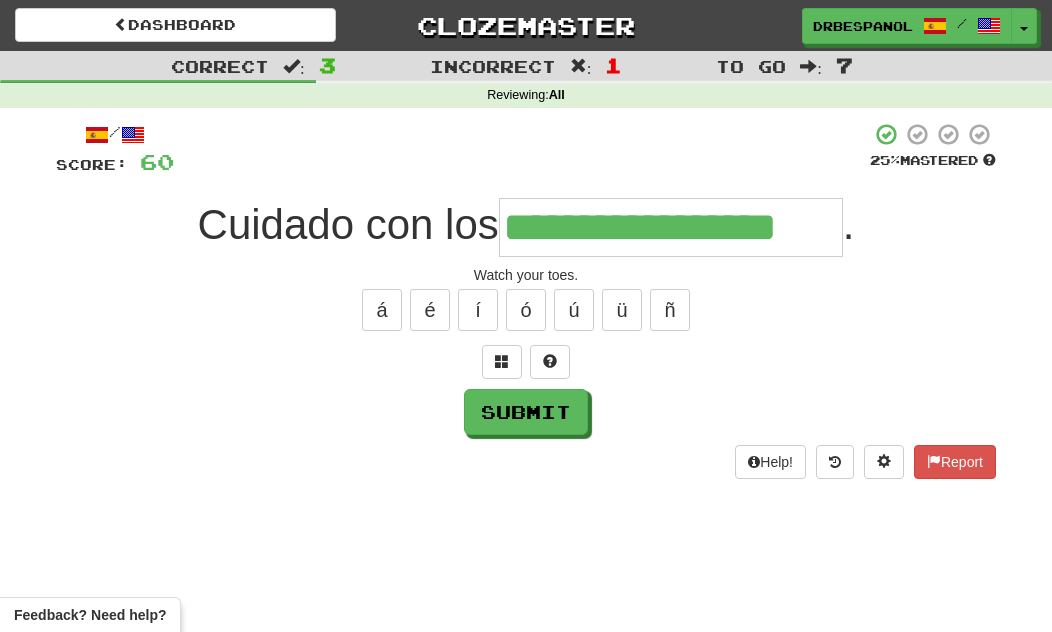 type on "**********" 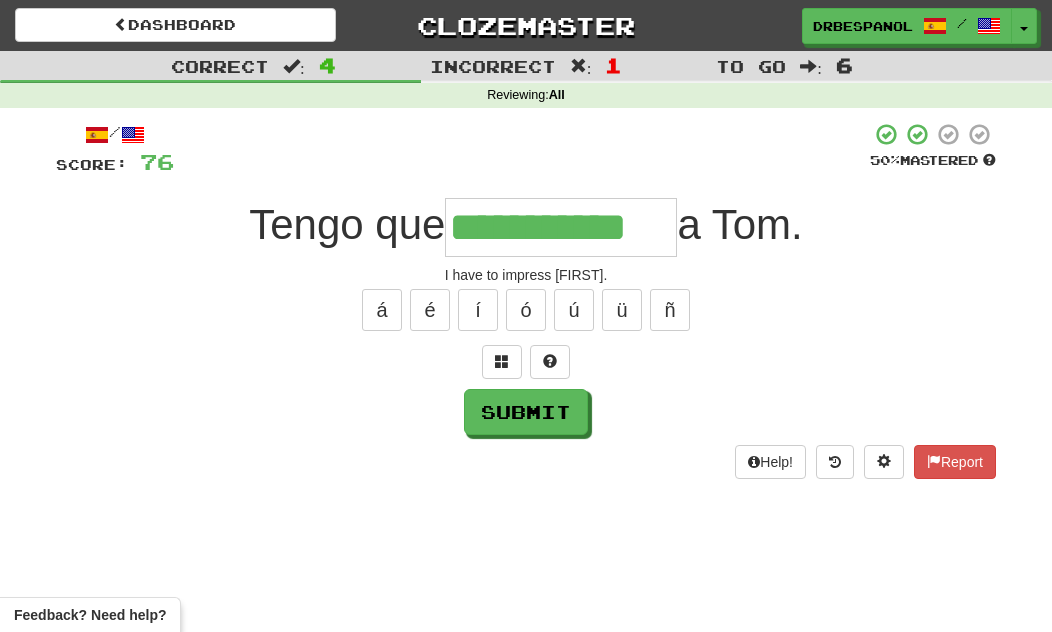 type on "**********" 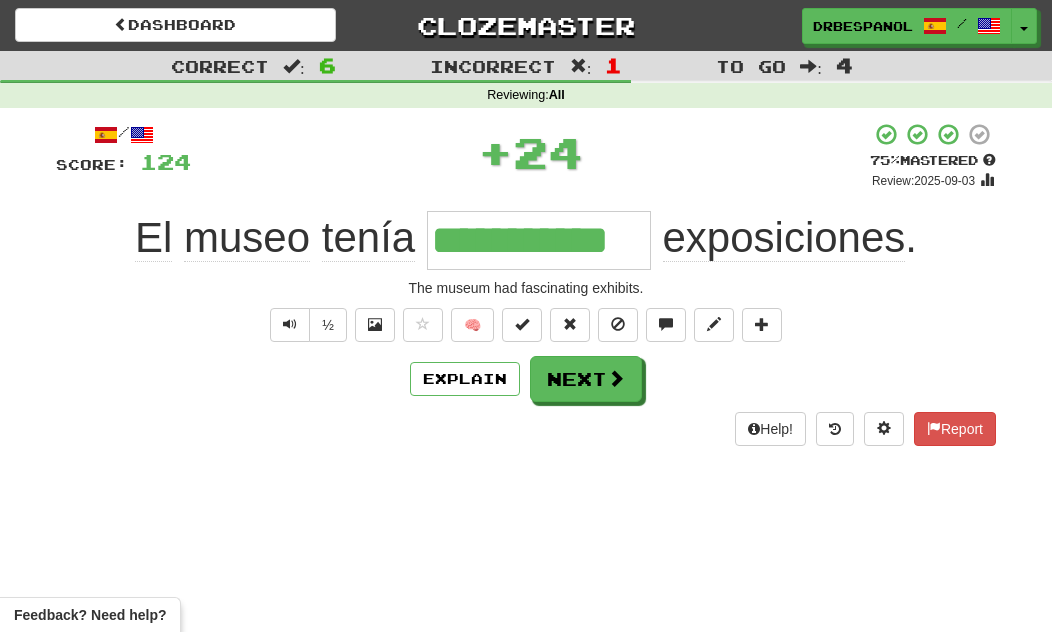 type on "**********" 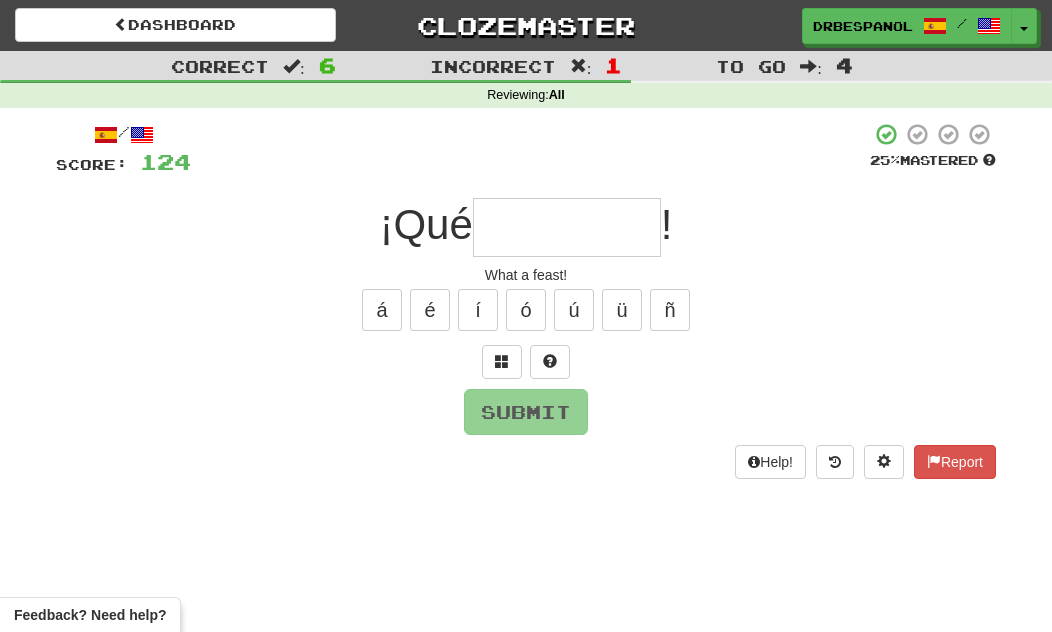 type on "*" 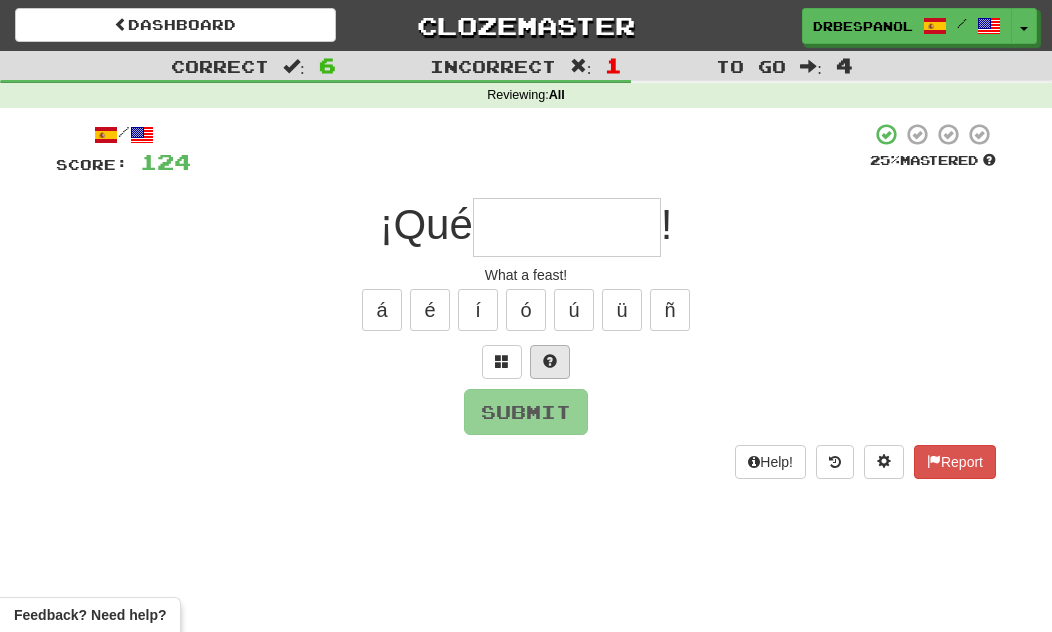 click at bounding box center [550, 361] 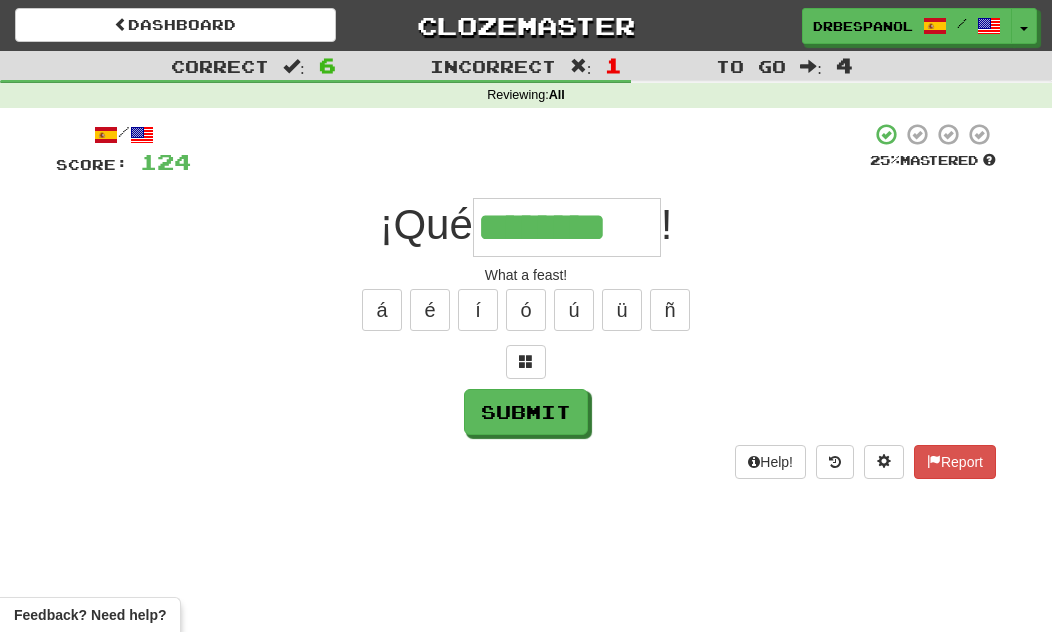 type on "********" 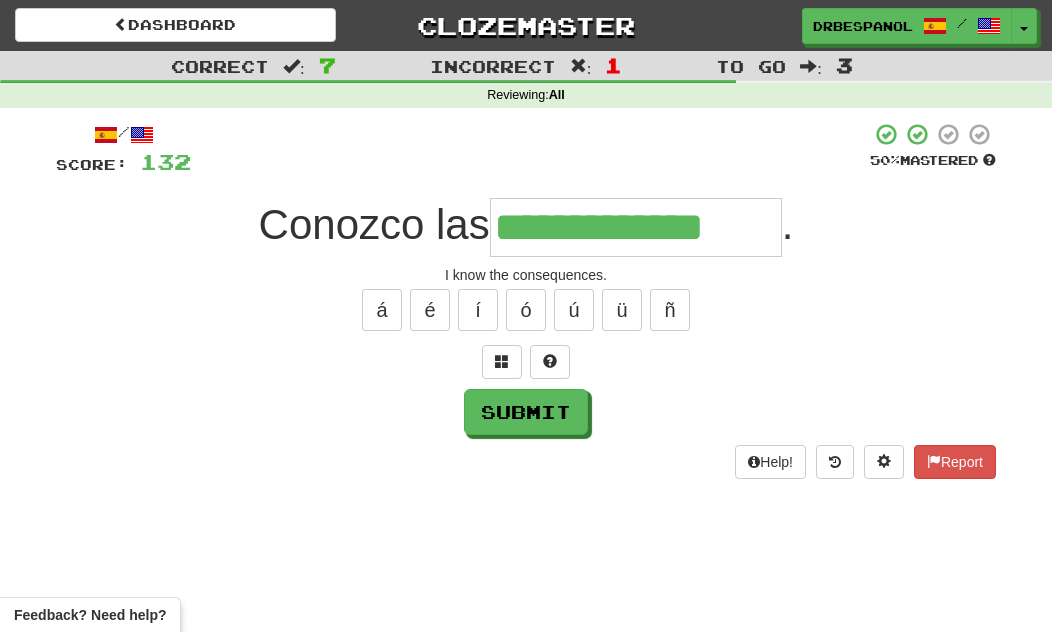 type on "**********" 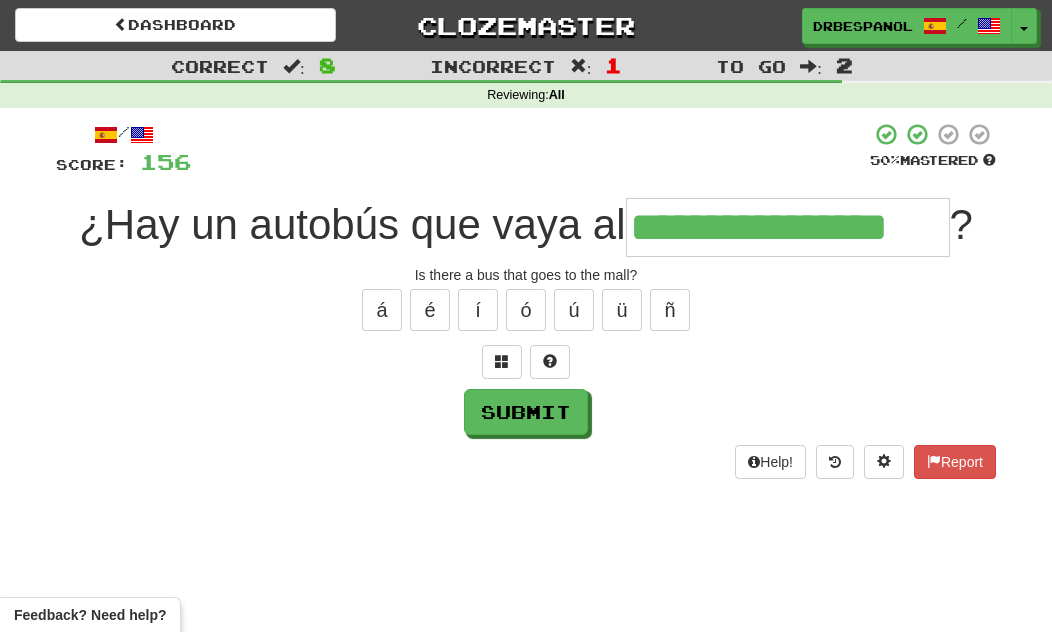 type on "**********" 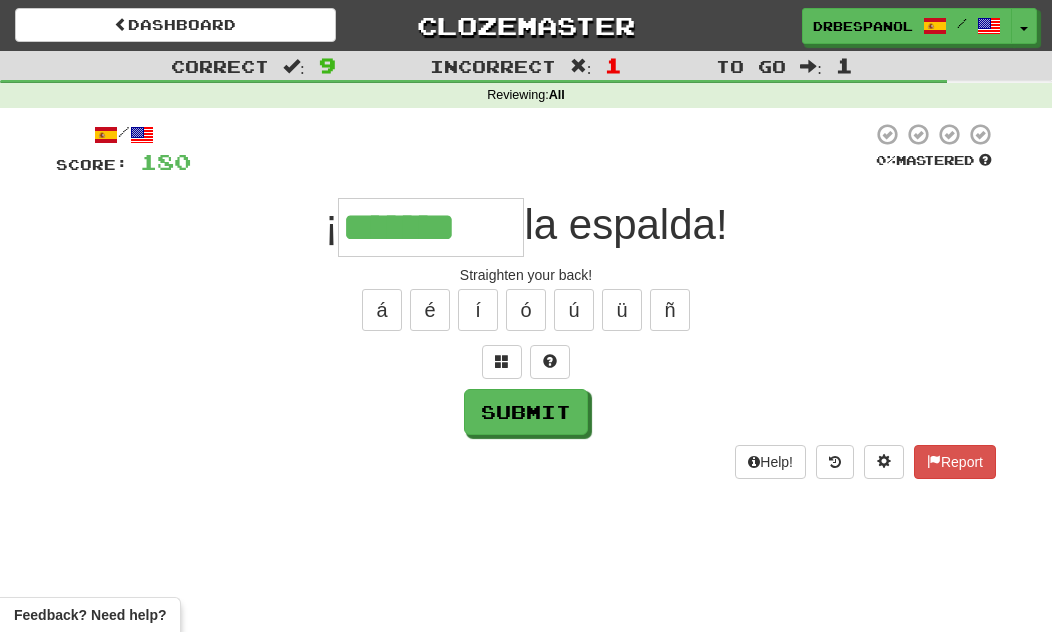 type on "********" 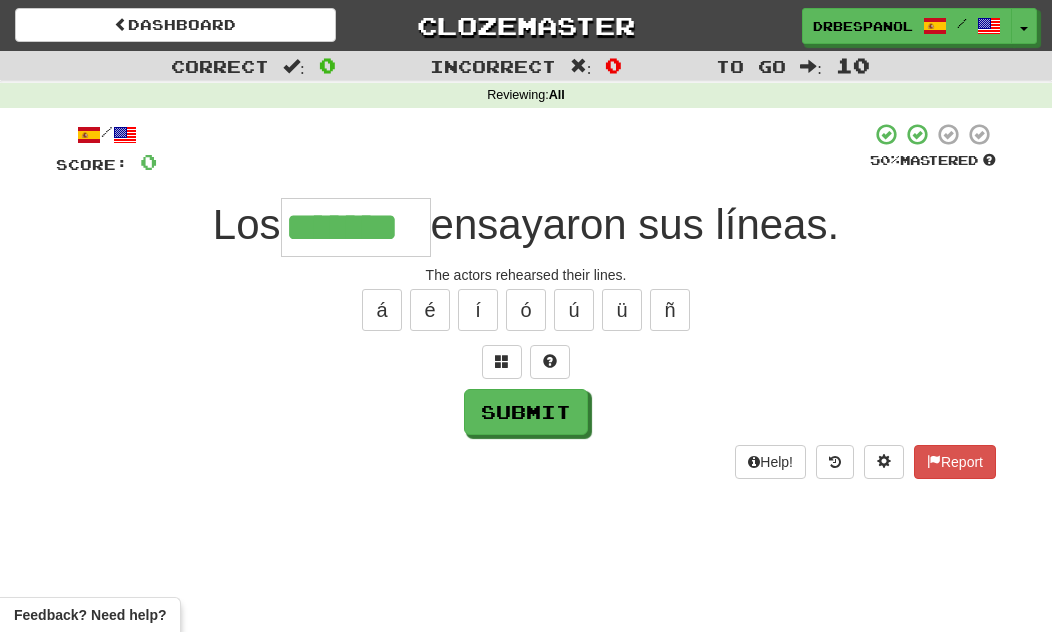 type on "*******" 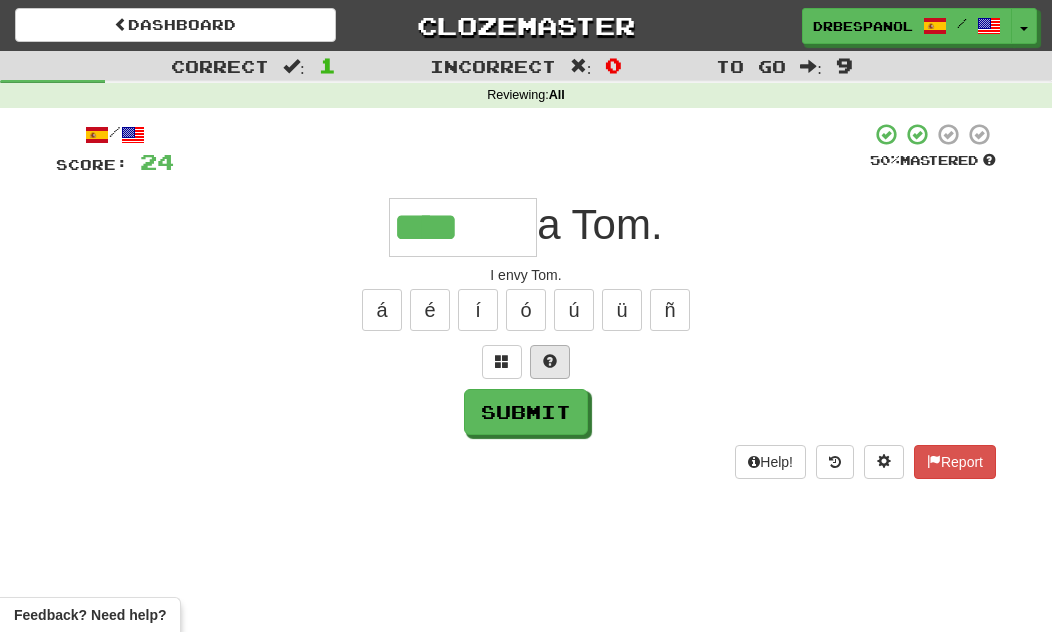 click at bounding box center [550, 362] 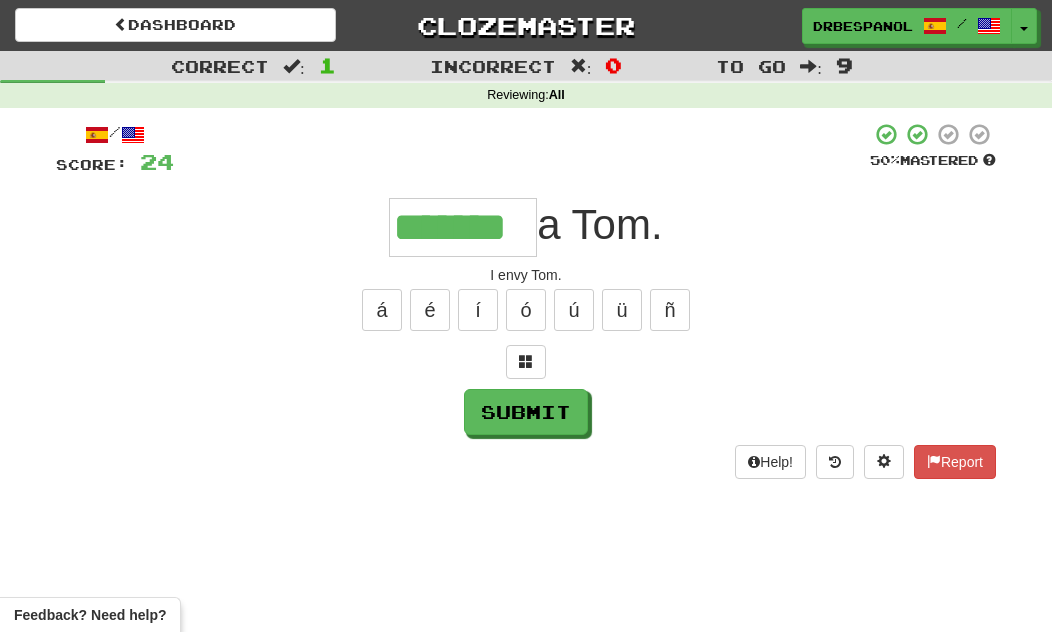 type on "*******" 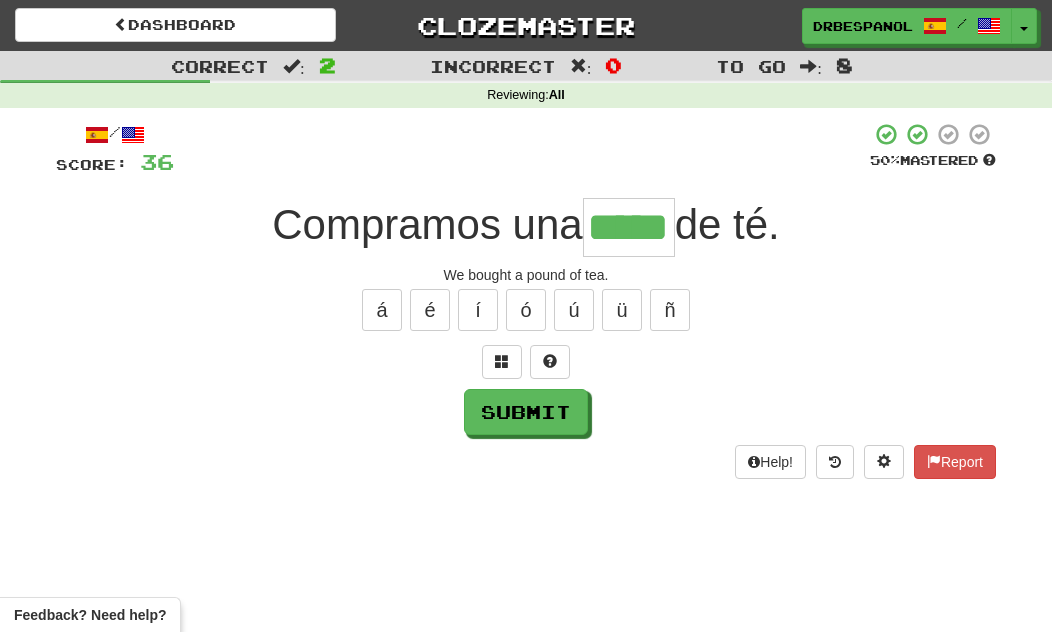 type on "*****" 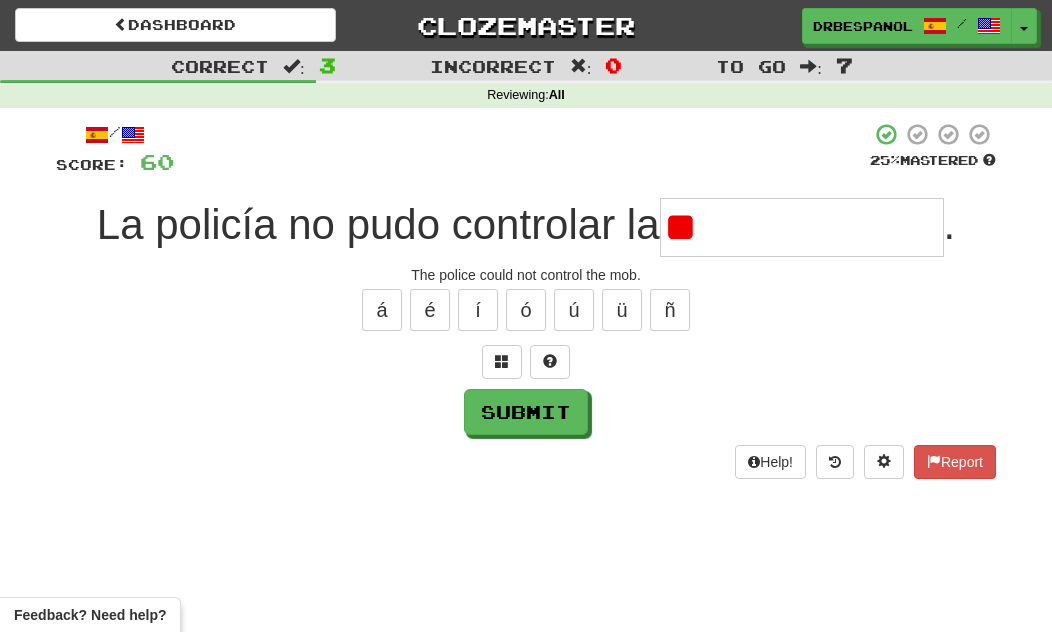 type on "*" 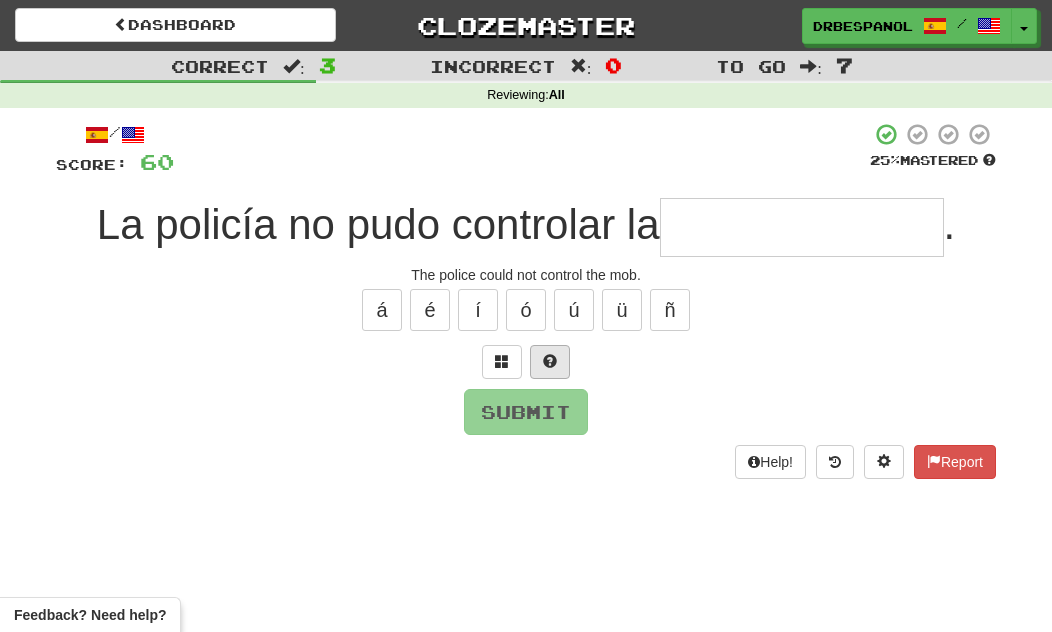 click at bounding box center [550, 362] 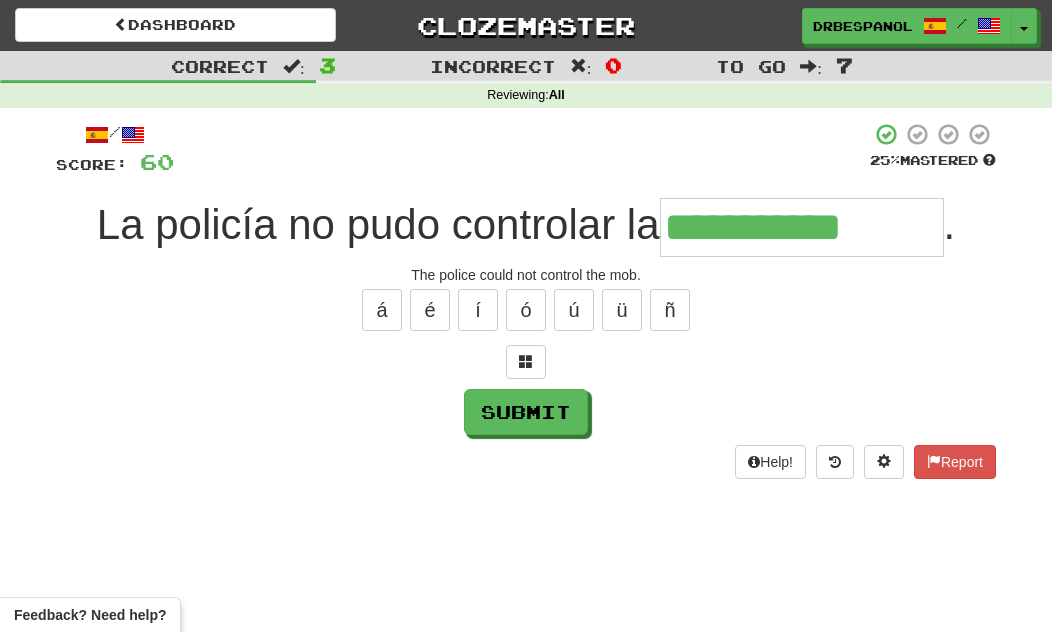 type on "**********" 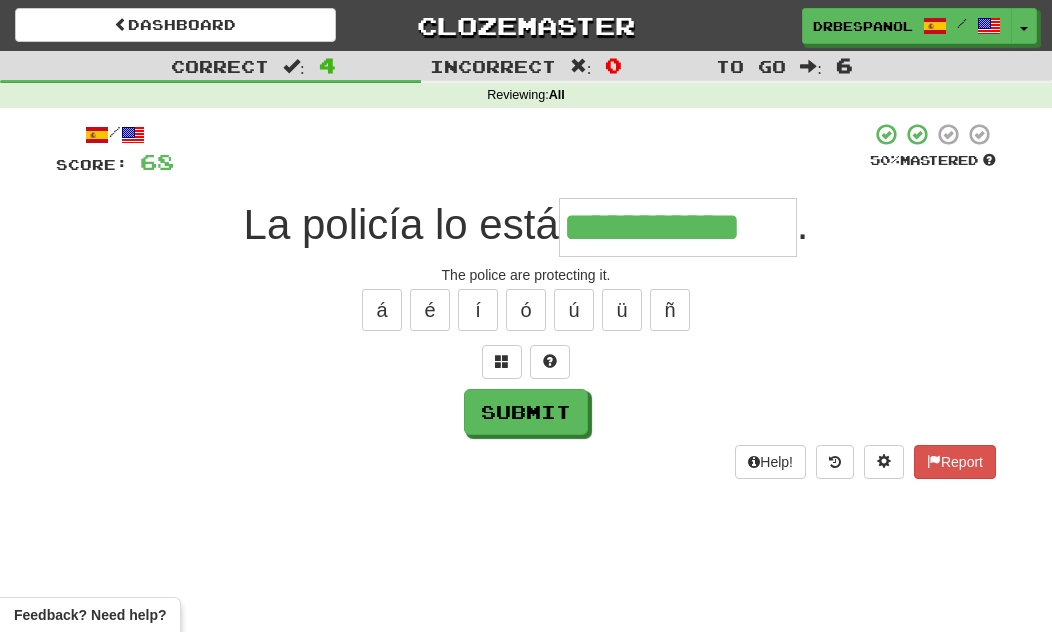 type on "**********" 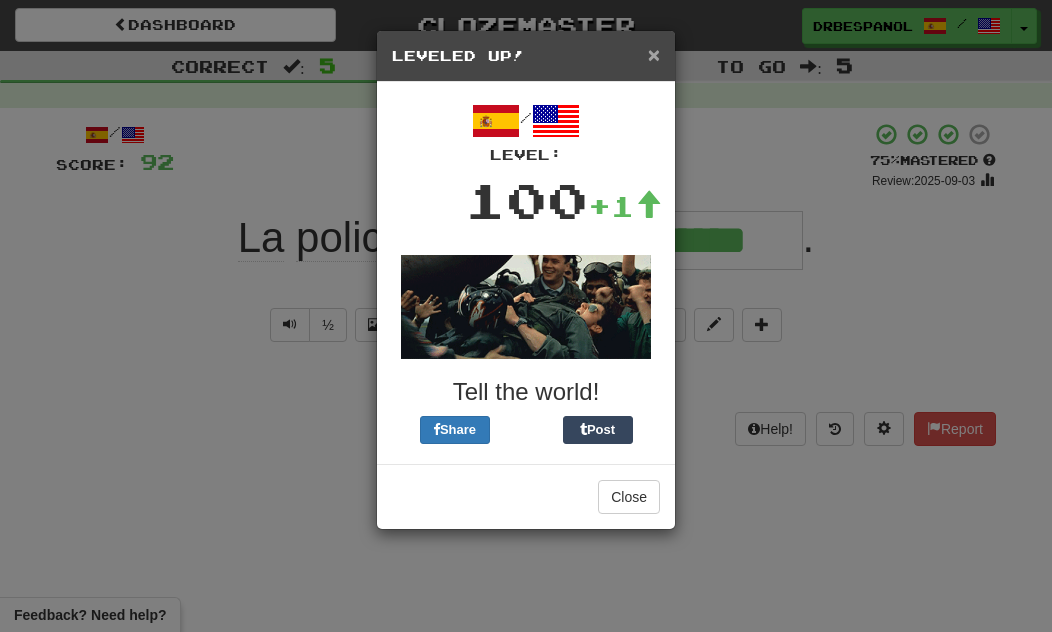 click on "×" at bounding box center [654, 54] 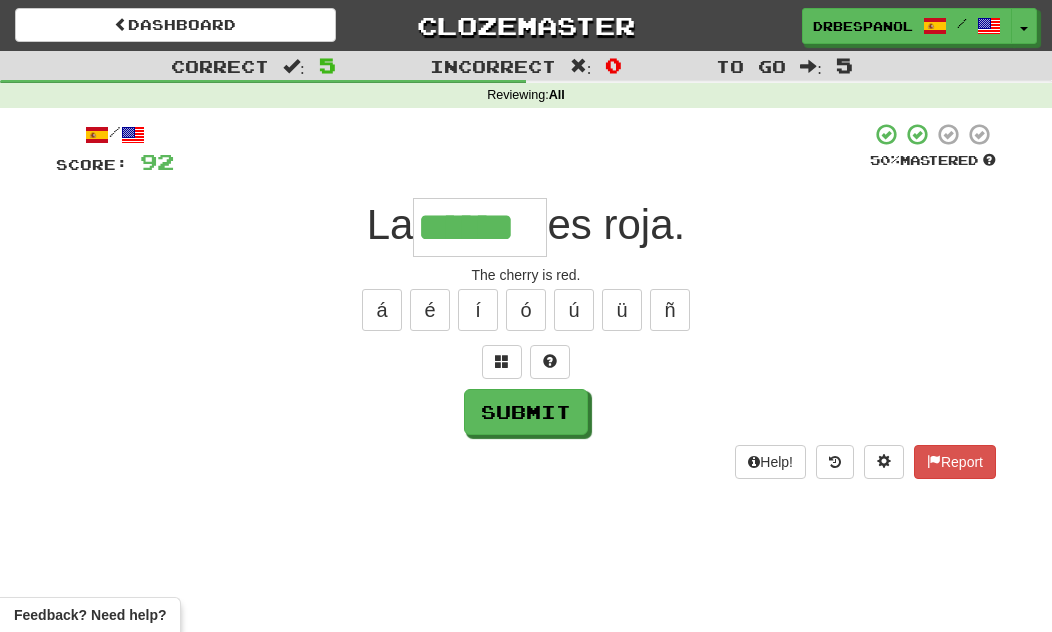 type on "******" 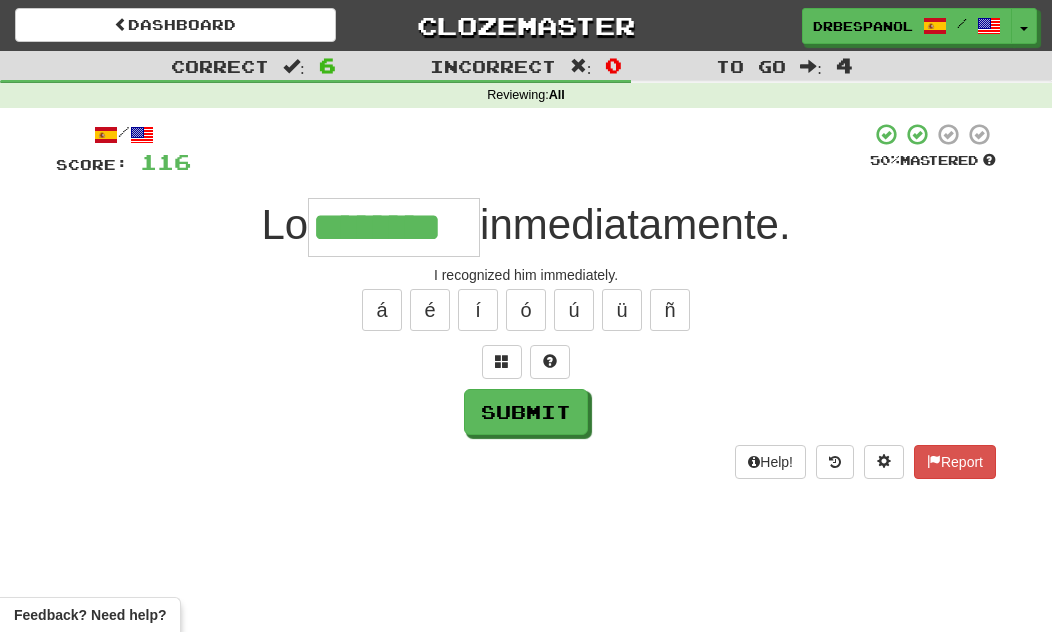 type on "********" 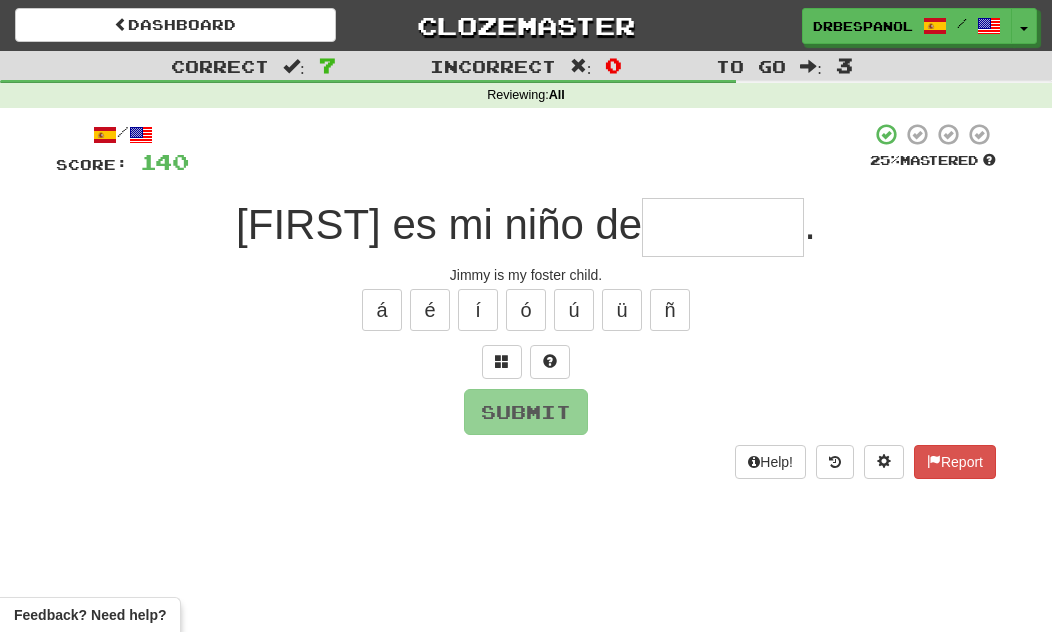 type on "*" 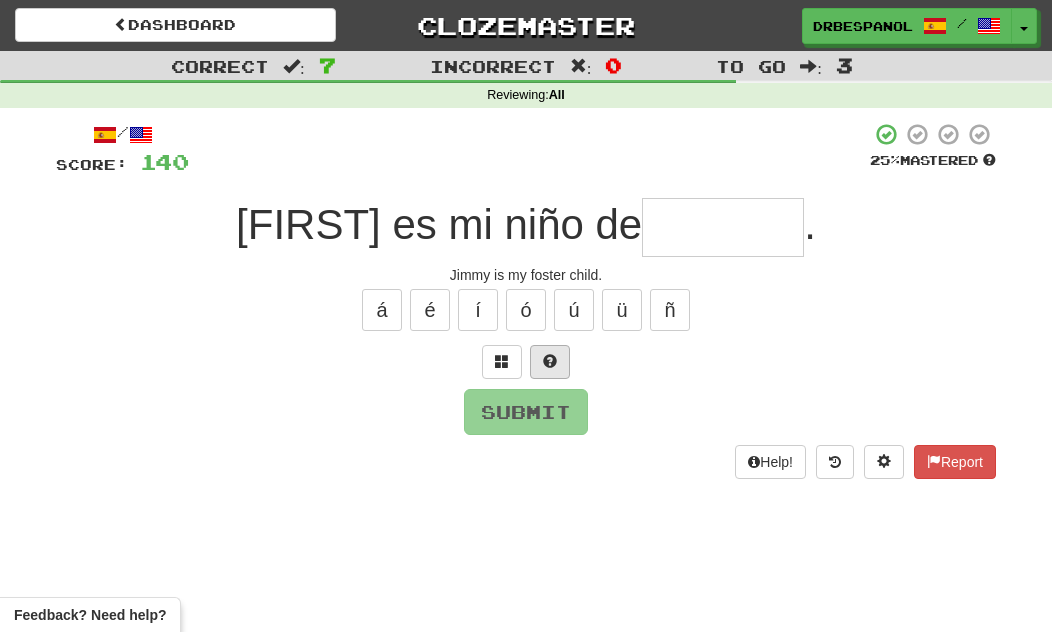 click at bounding box center (550, 361) 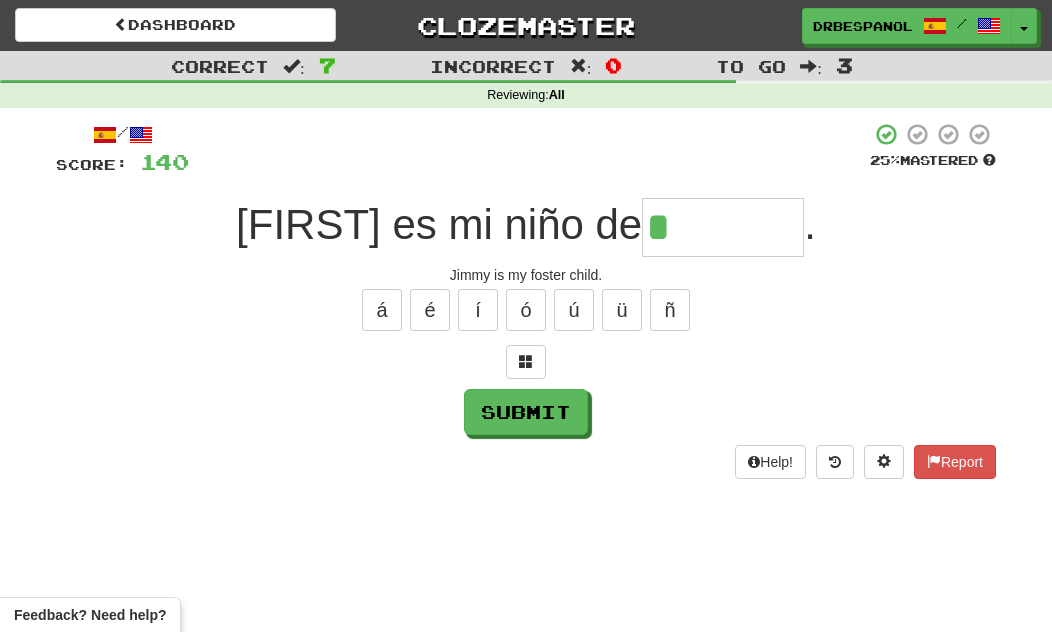 type on "*******" 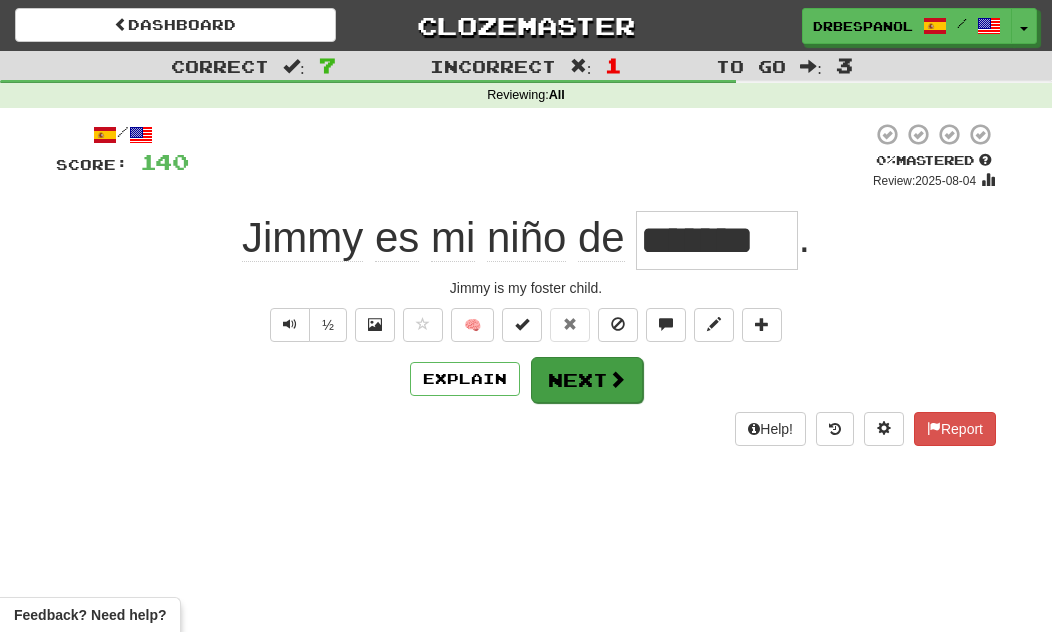 click at bounding box center (617, 379) 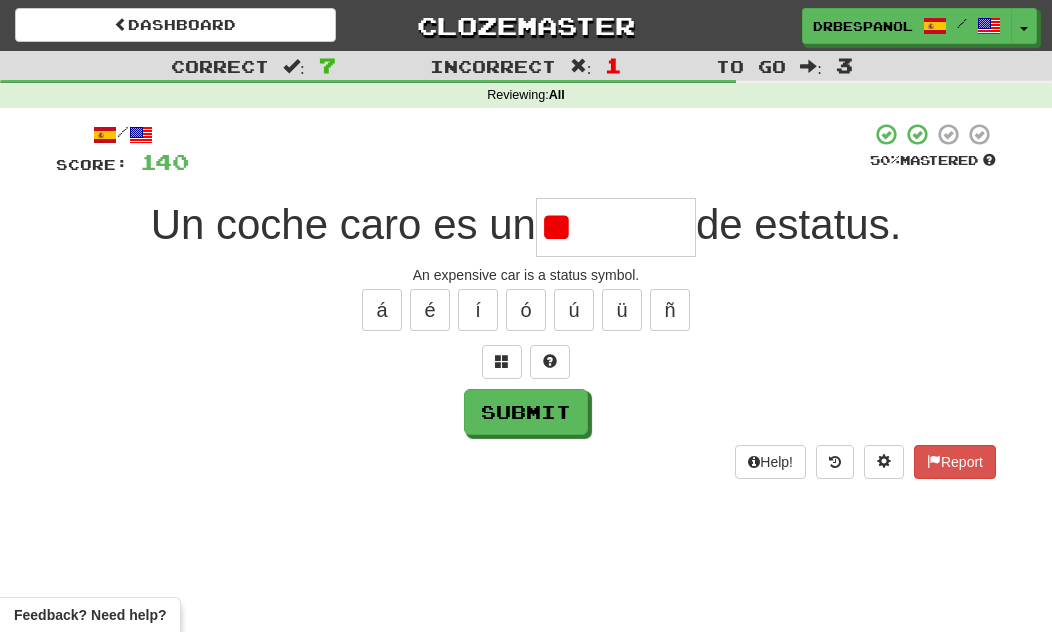 type on "*" 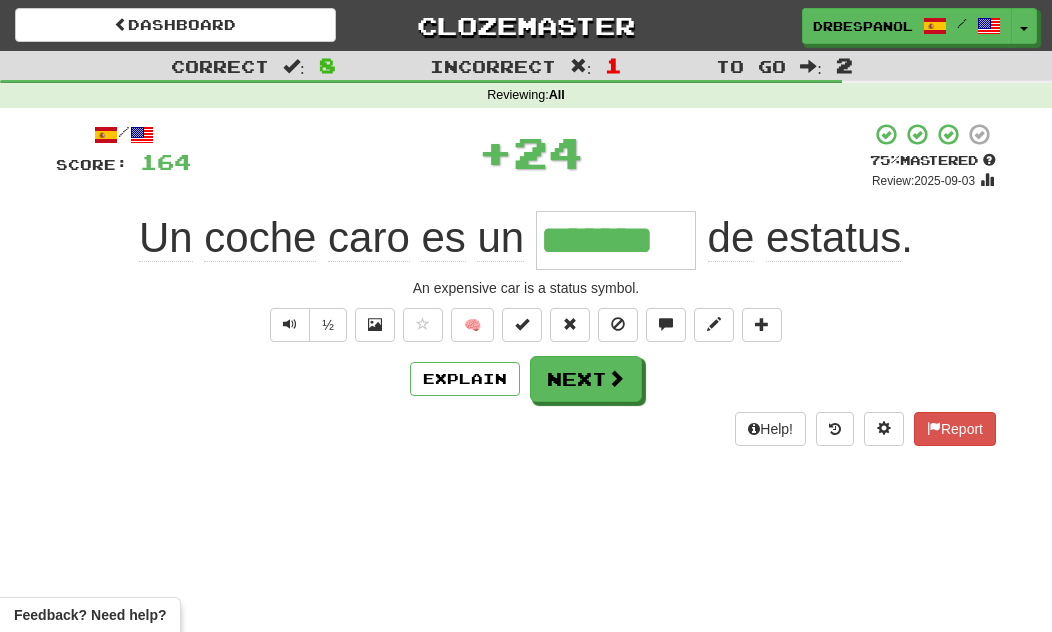 type on "*******" 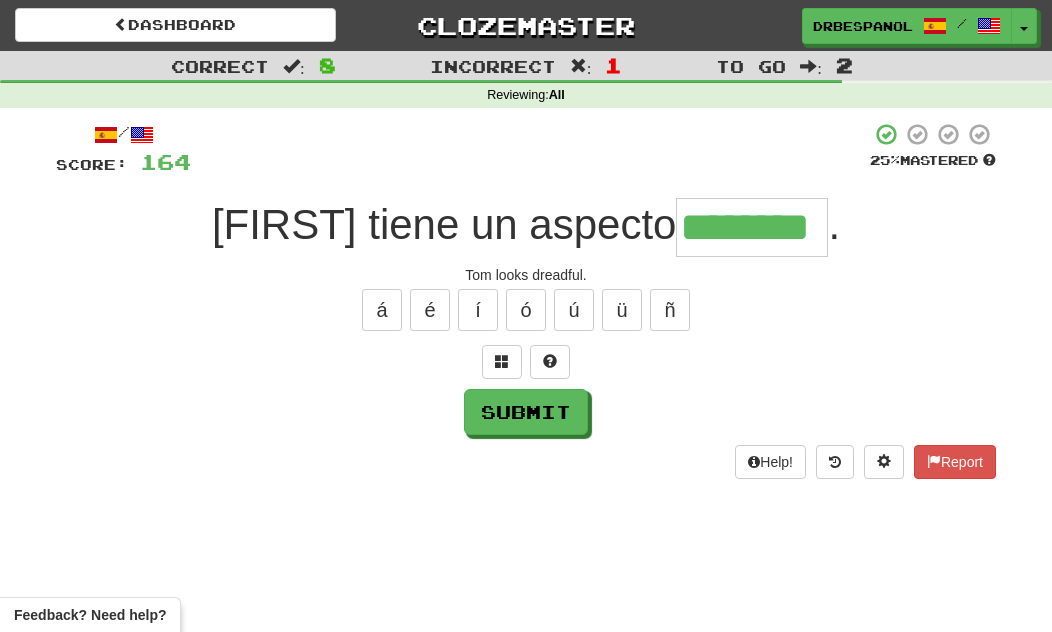 type on "********" 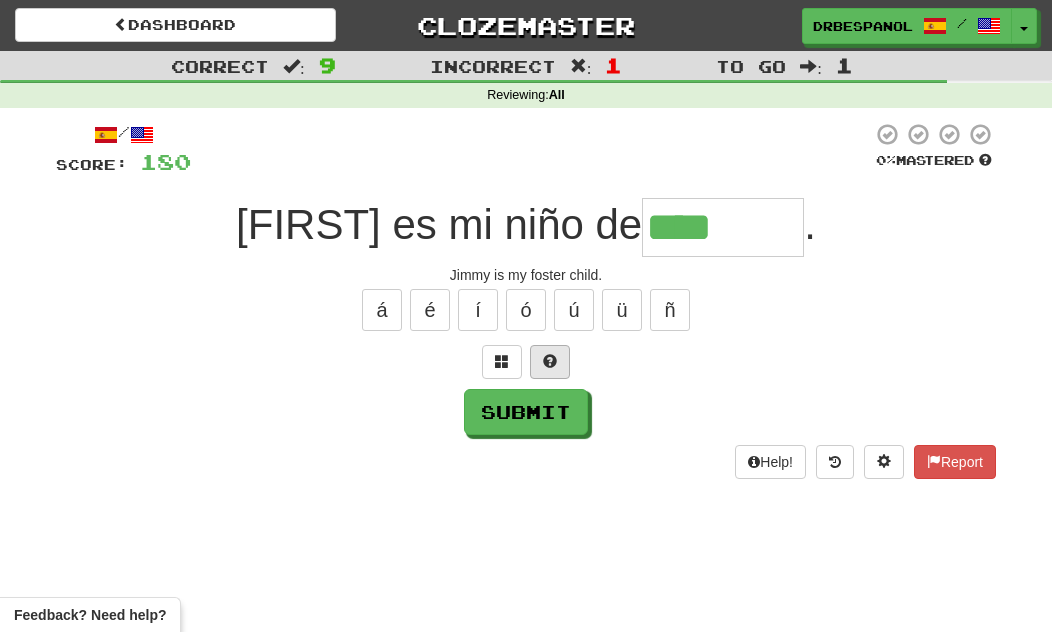 click at bounding box center (550, 361) 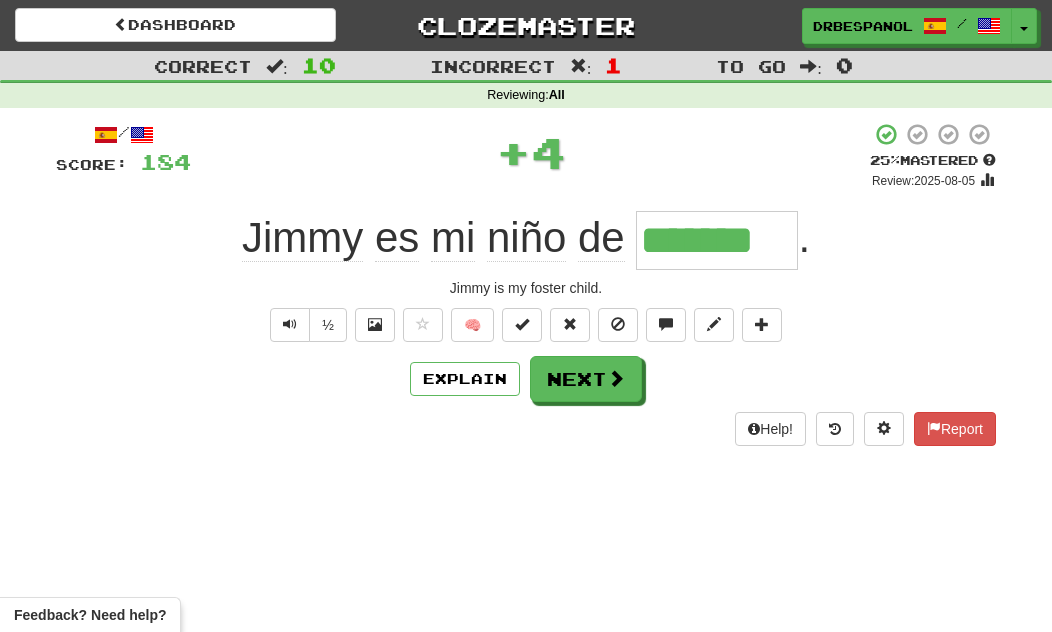 type on "*******" 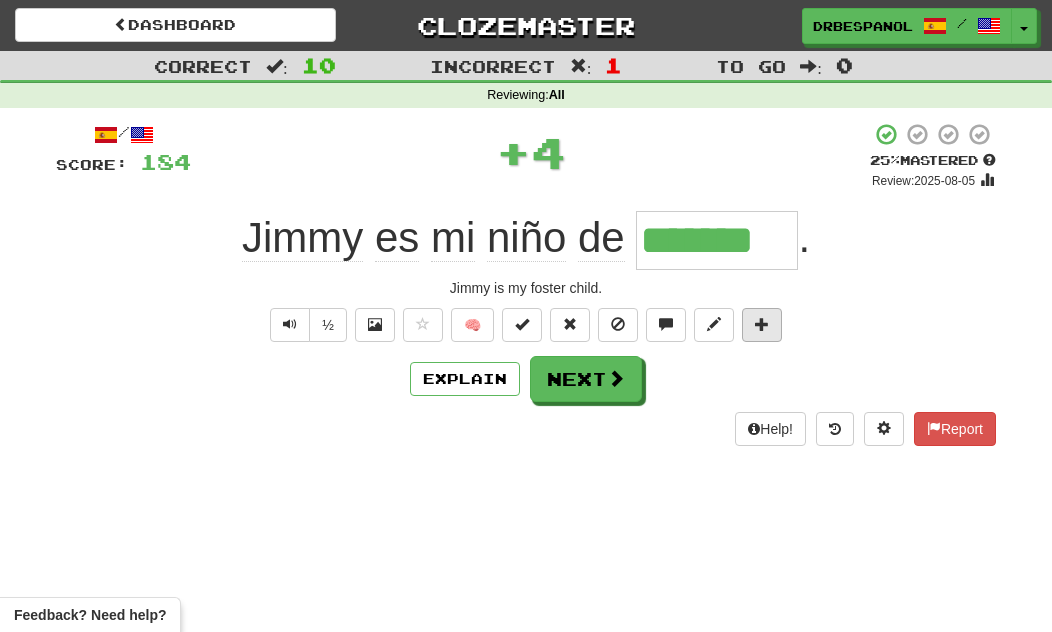 click at bounding box center [762, 324] 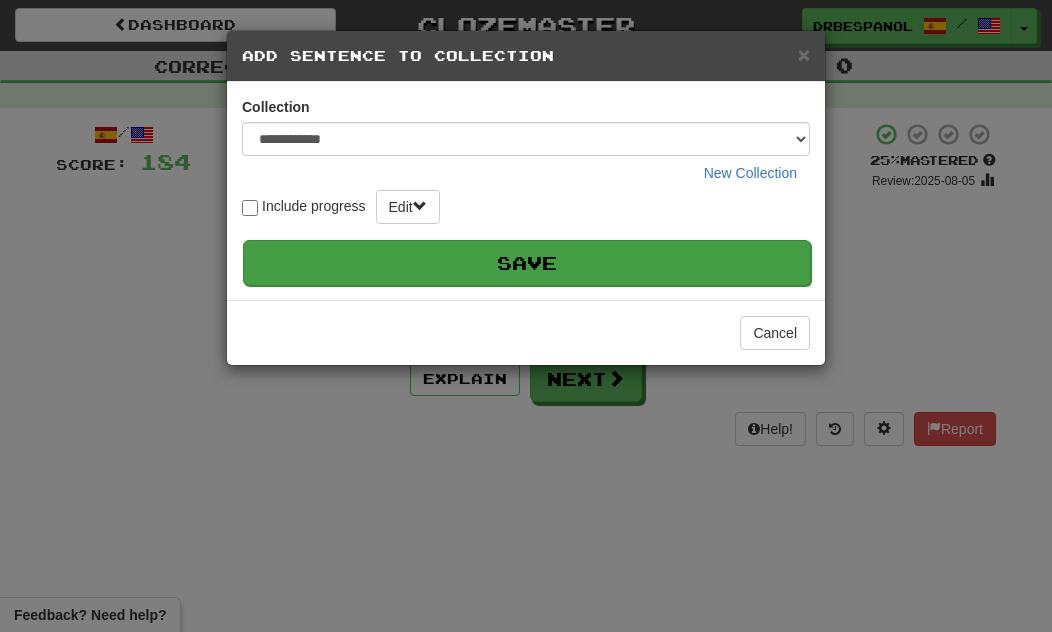 click on "Save" at bounding box center (527, 263) 